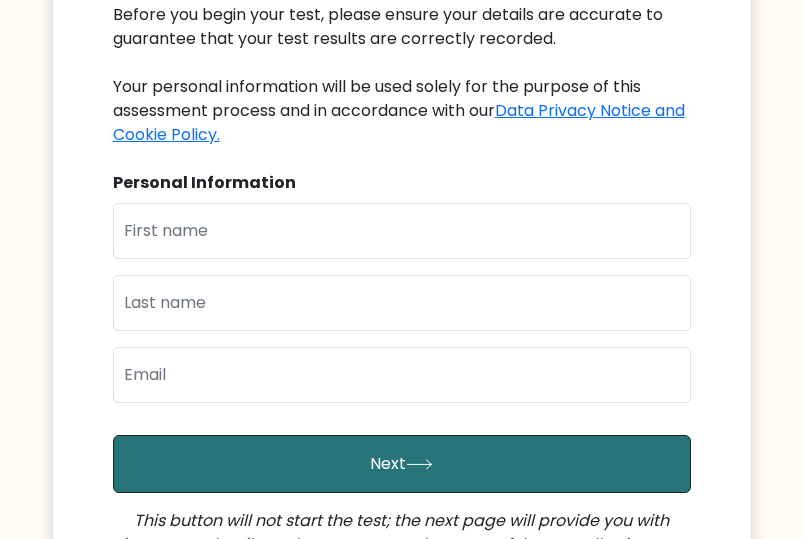 scroll, scrollTop: 300, scrollLeft: 0, axis: vertical 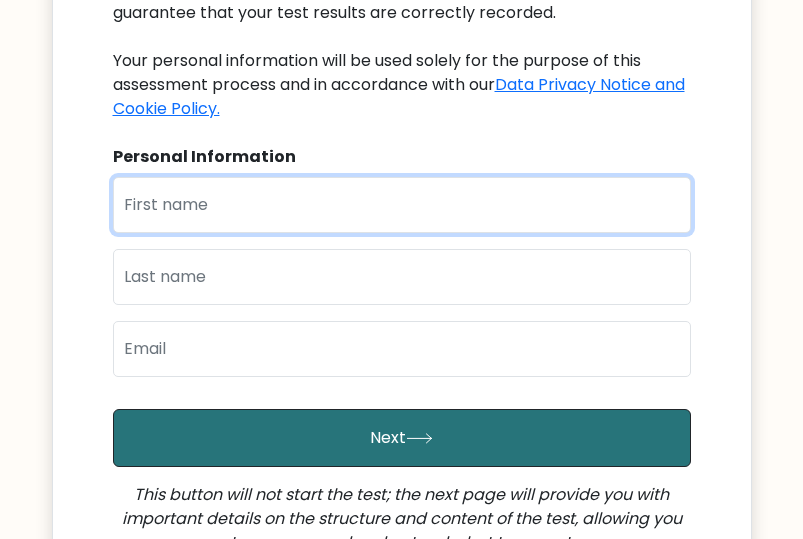 click at bounding box center [402, 205] 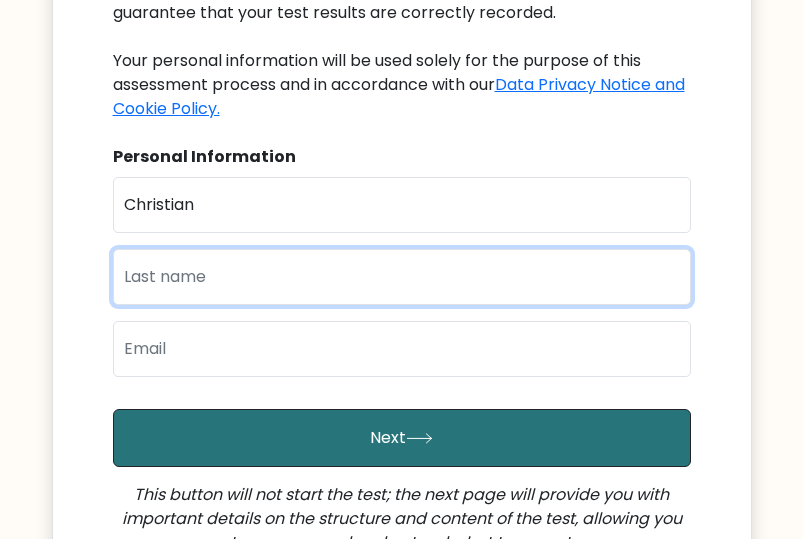 click at bounding box center [402, 277] 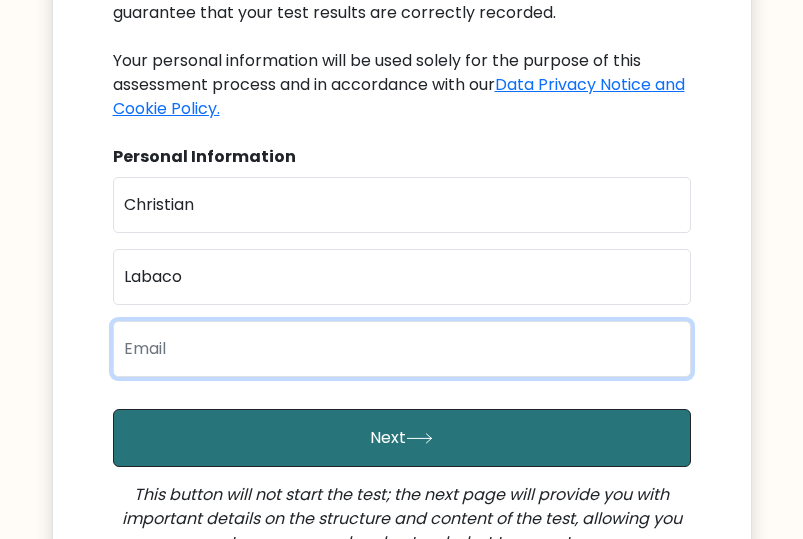 click at bounding box center (402, 349) 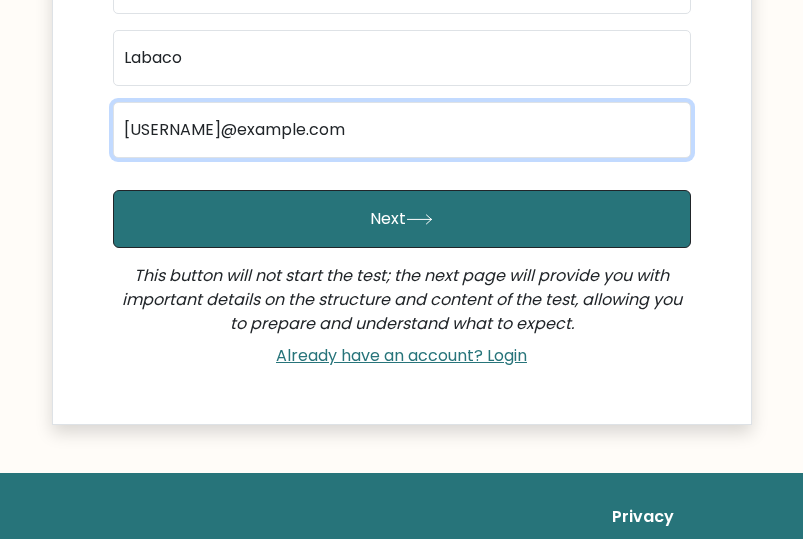 scroll, scrollTop: 600, scrollLeft: 0, axis: vertical 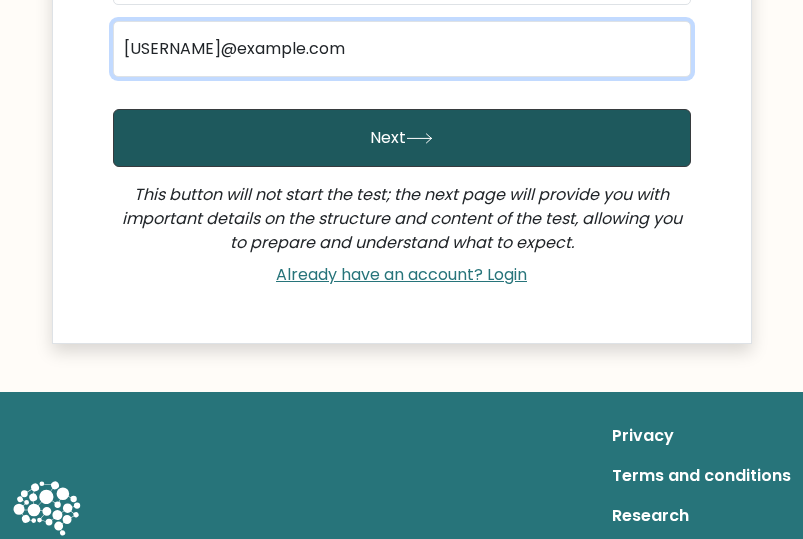 type on "jaguarrzzfanpl@gmail.com" 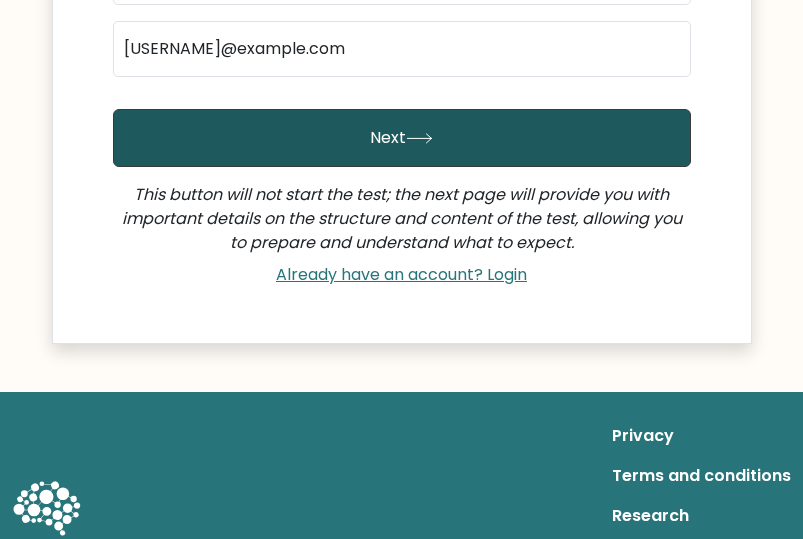 click on "Next" at bounding box center [402, 138] 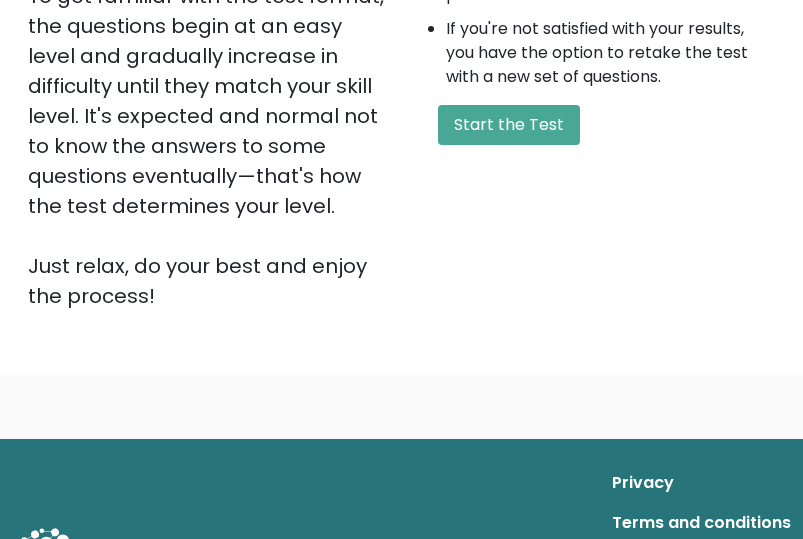 scroll, scrollTop: 700, scrollLeft: 0, axis: vertical 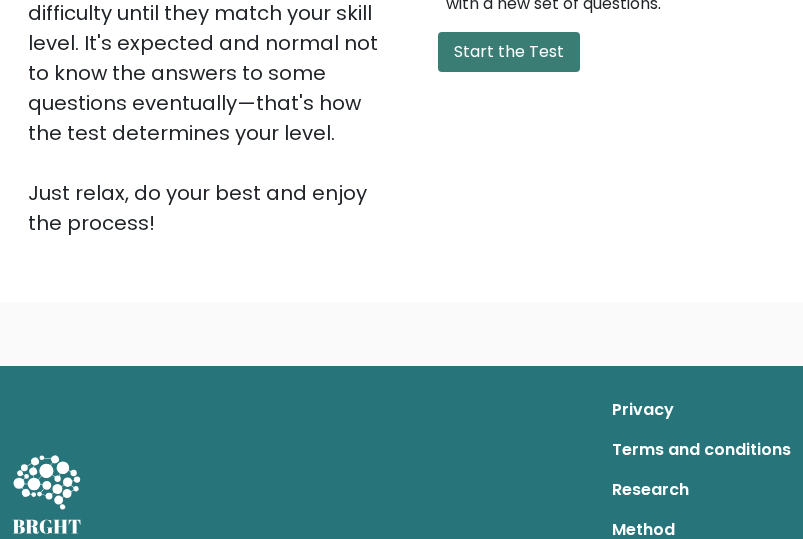 click on "Start the Test" at bounding box center [509, 52] 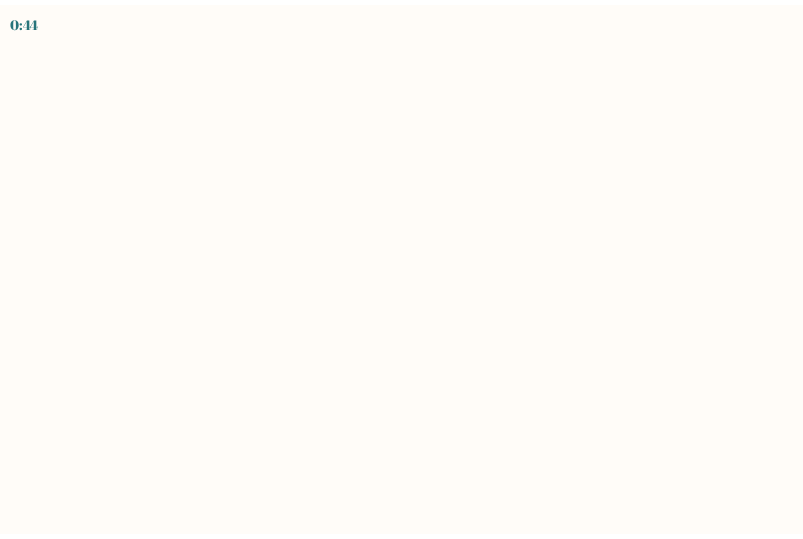 scroll, scrollTop: 0, scrollLeft: 0, axis: both 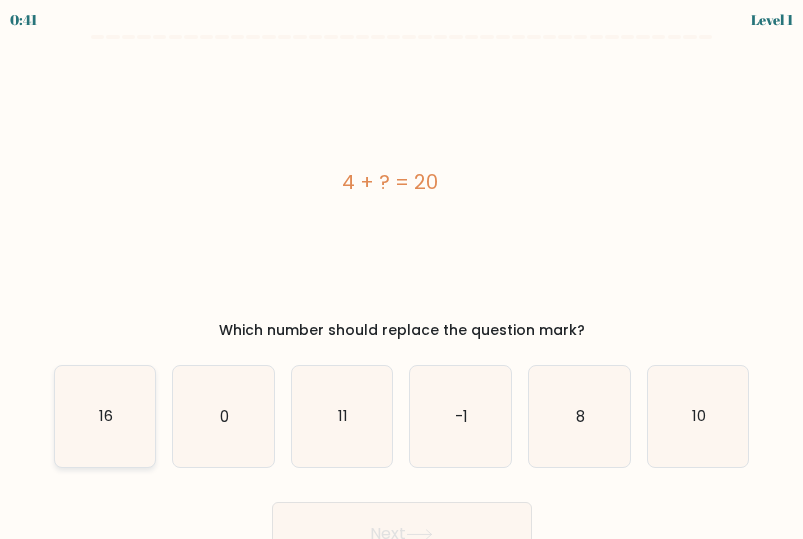 click on "16" 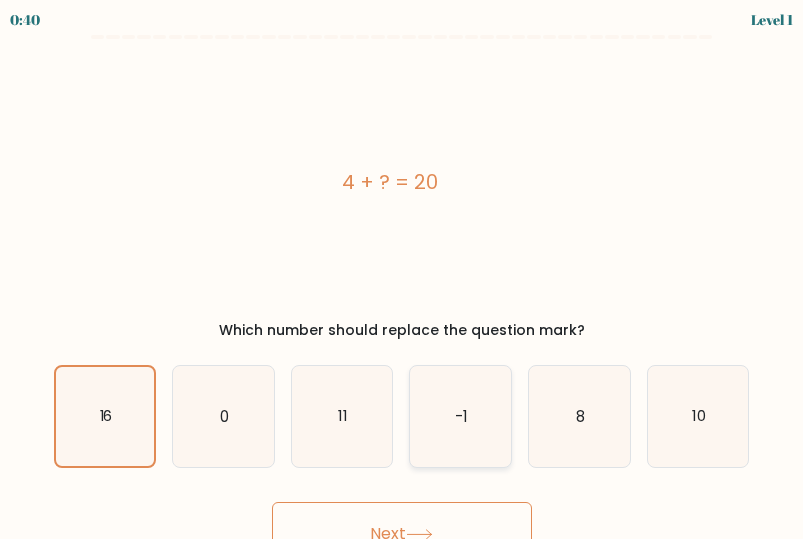 scroll, scrollTop: 27, scrollLeft: 0, axis: vertical 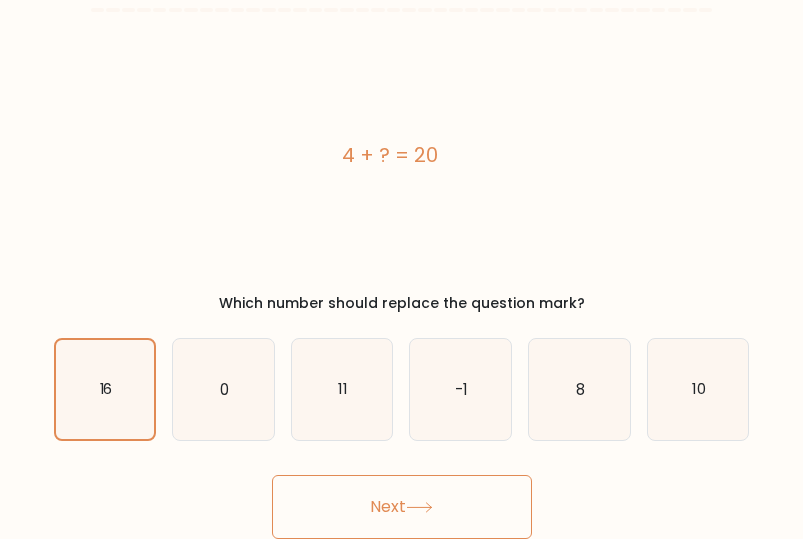 click on "Next" at bounding box center (402, 507) 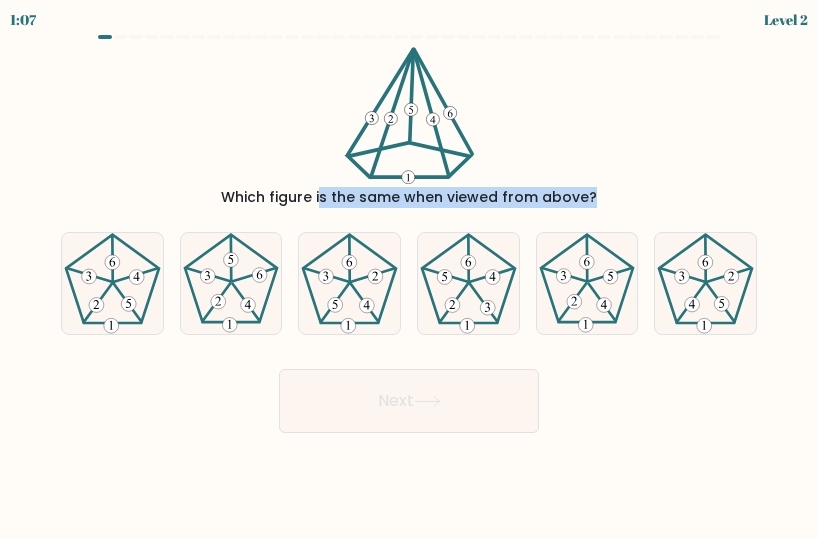 drag, startPoint x: 59, startPoint y: 63, endPoint x: 630, endPoint y: 356, distance: 641.78656 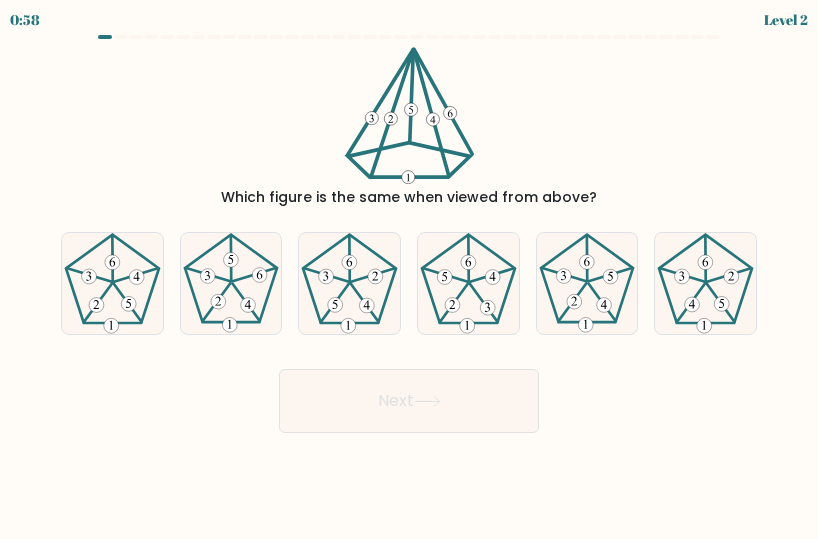 click on "Which figure is the same when viewed from above?" at bounding box center [409, 127] 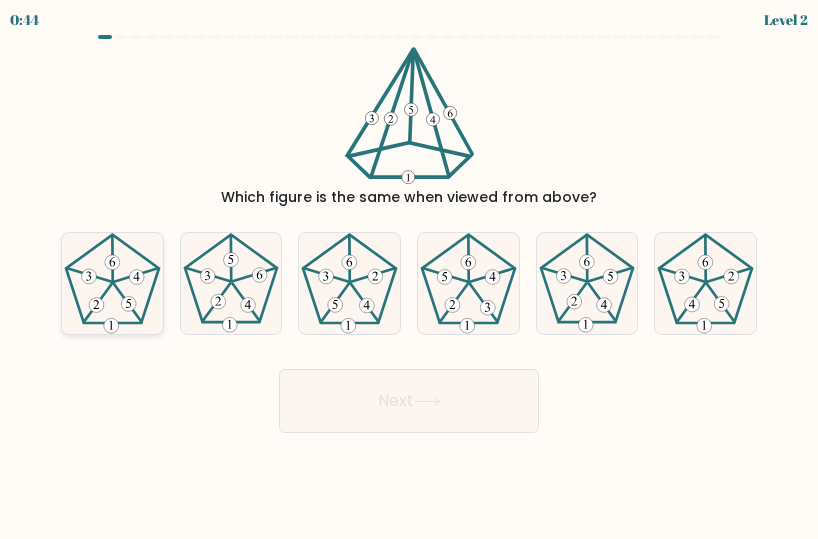 click 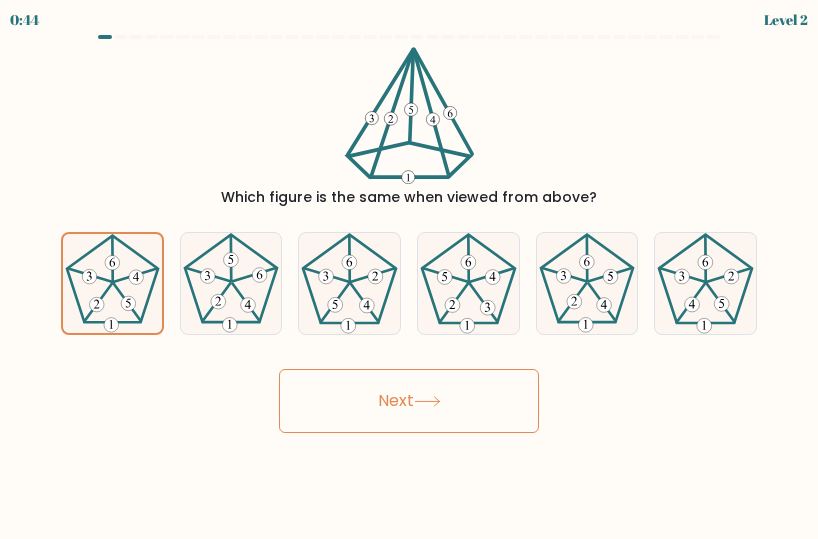 click on "Next" at bounding box center [409, 401] 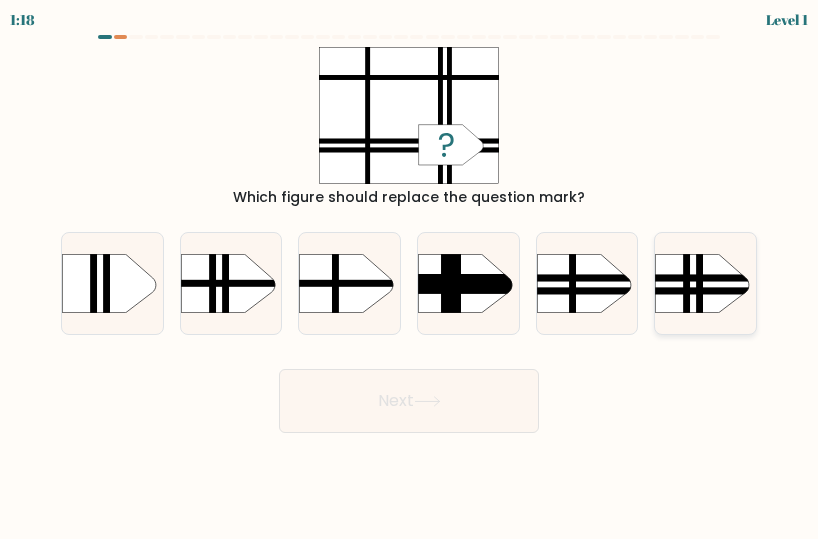 click 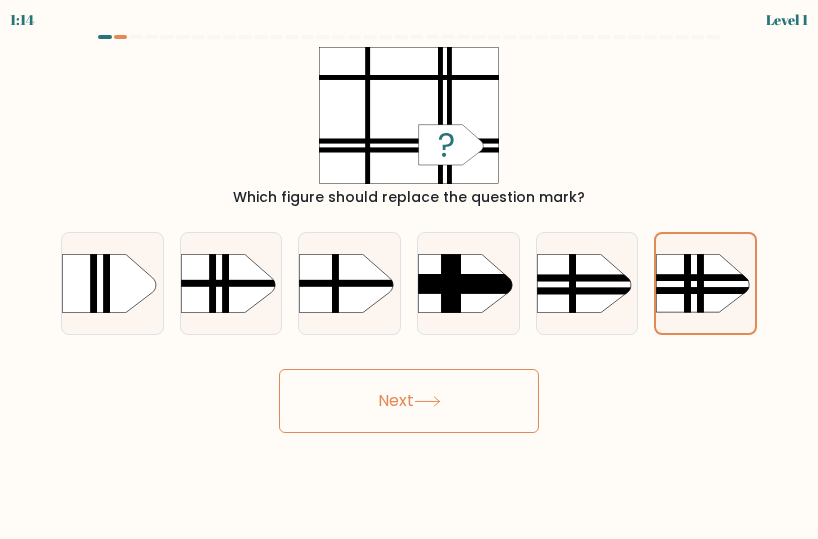 click on "Next" at bounding box center [409, 401] 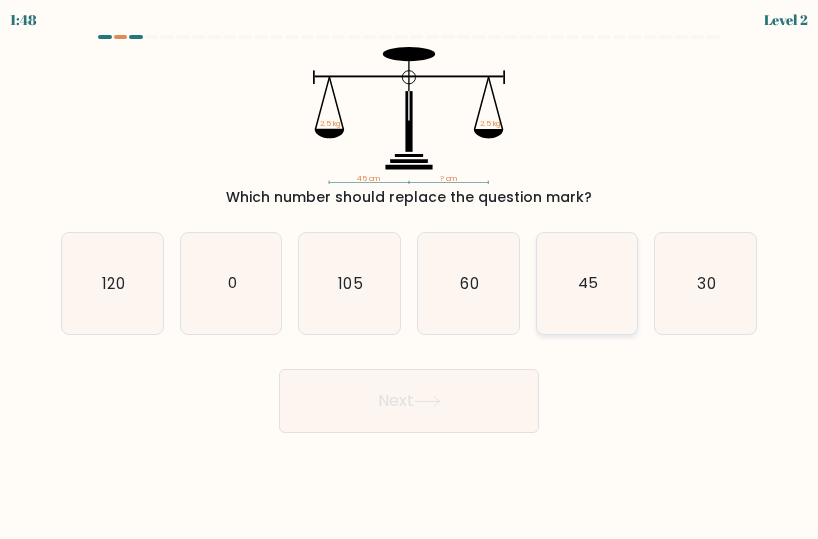 click on "45" 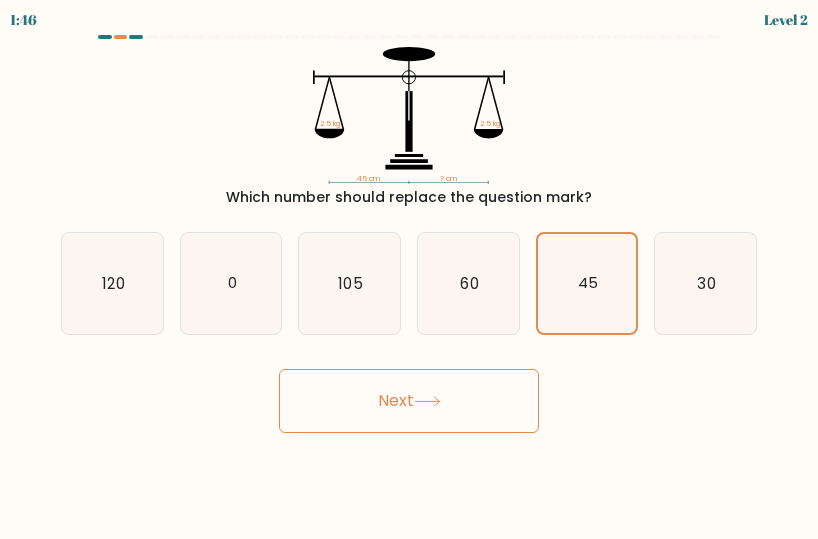 click on "Next" at bounding box center (409, 401) 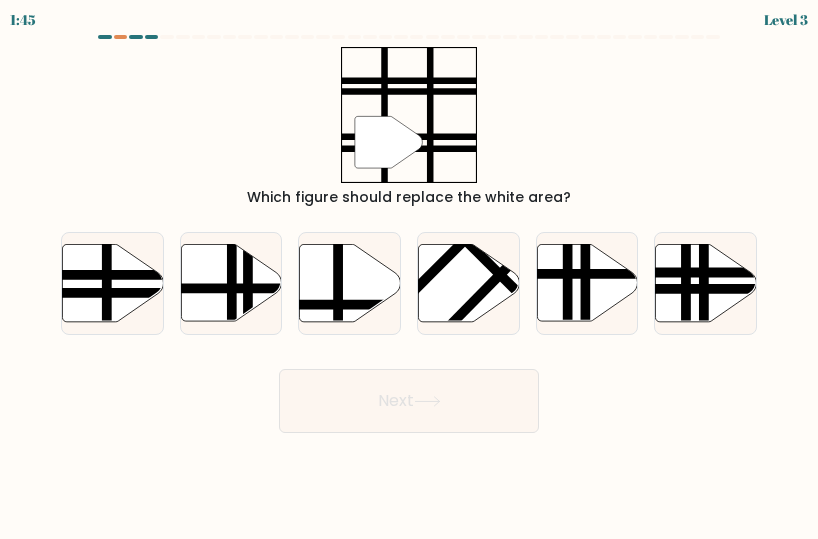 click on "Next" at bounding box center (409, 401) 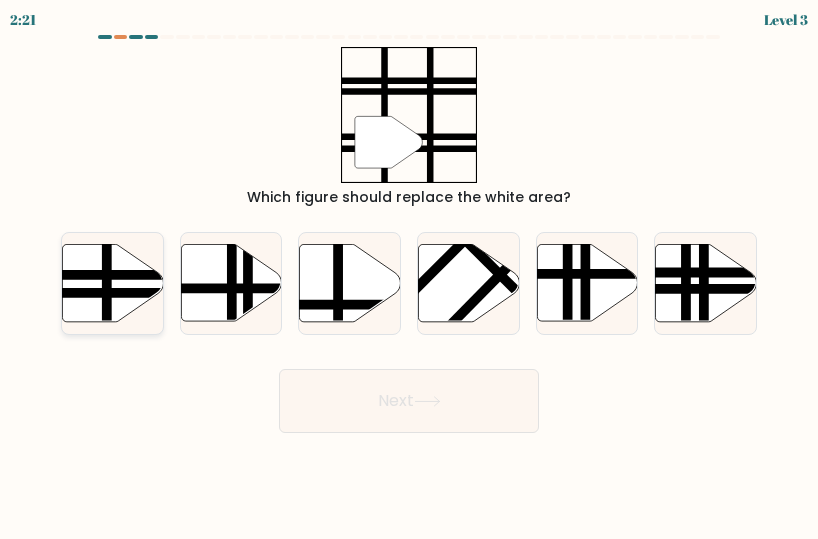 click 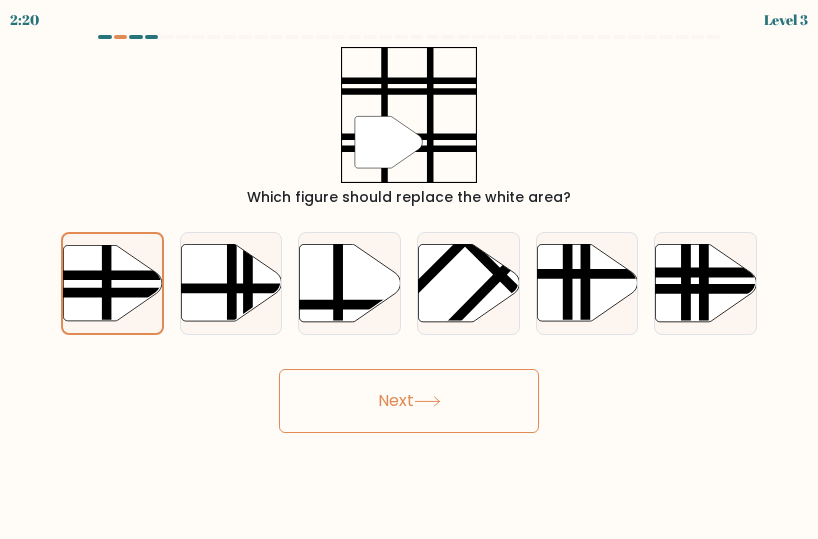 click on "Next" at bounding box center (409, 401) 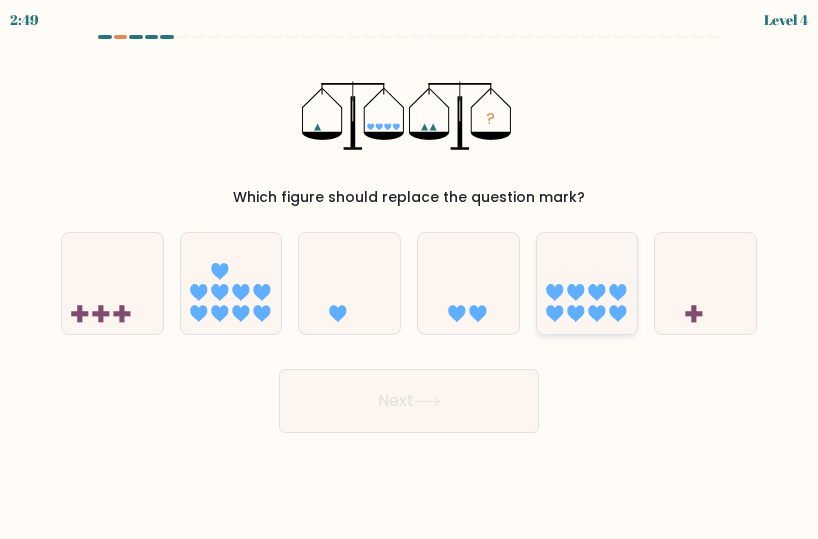 click 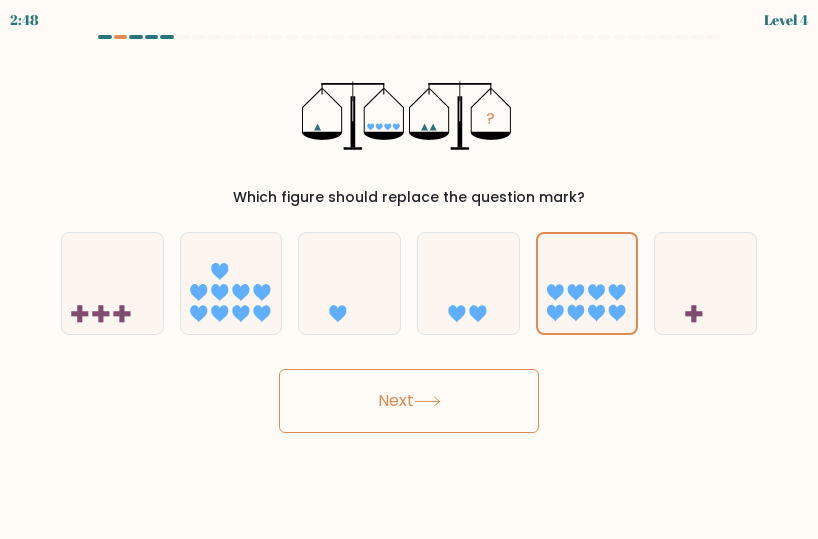 click on "Next" at bounding box center [409, 401] 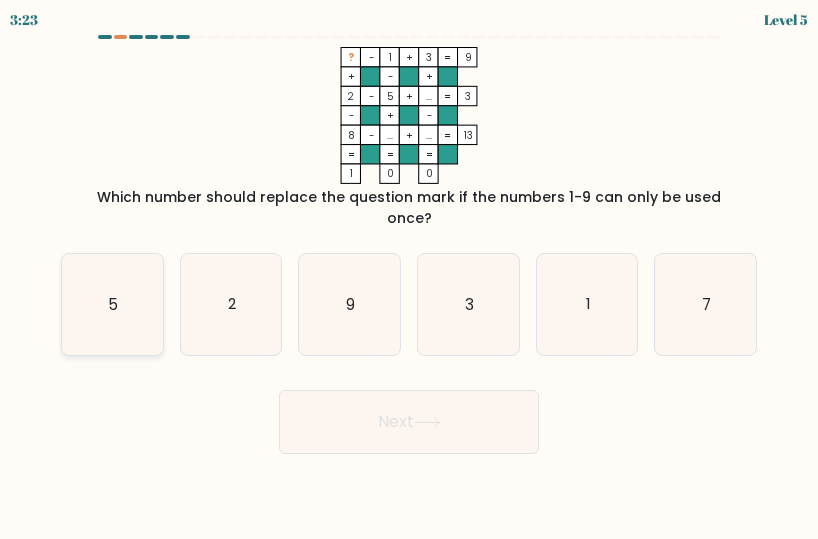 click on "5" 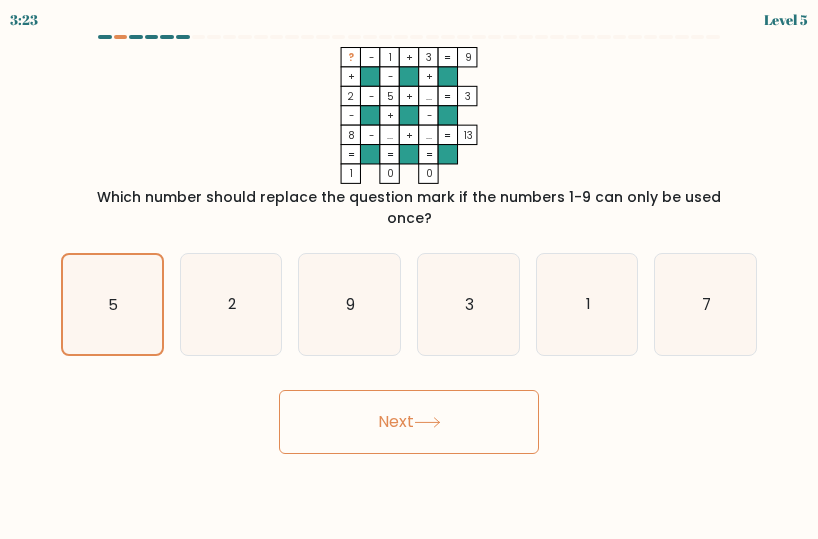 click on "Next" at bounding box center (409, 422) 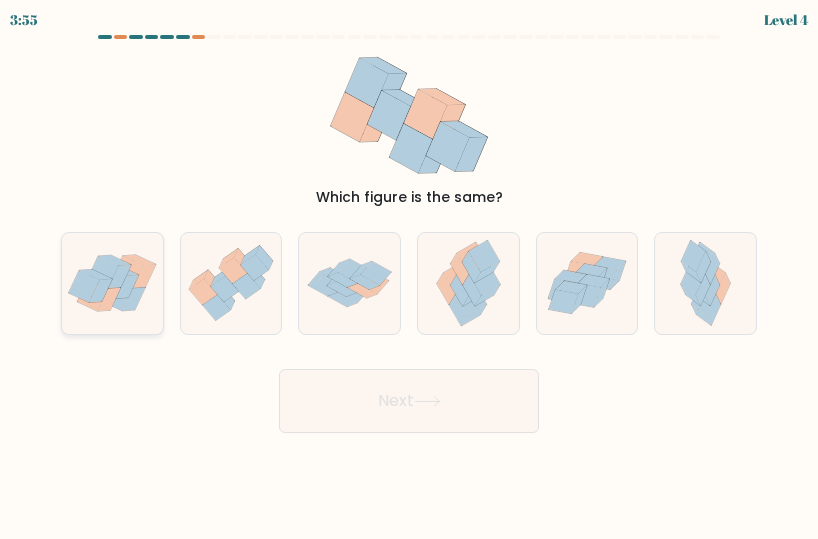 click 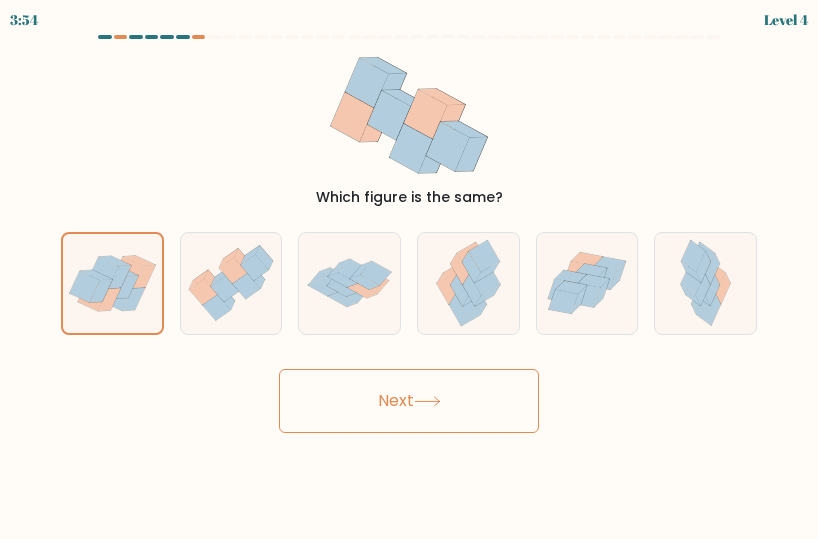 click on "Next" at bounding box center (409, 401) 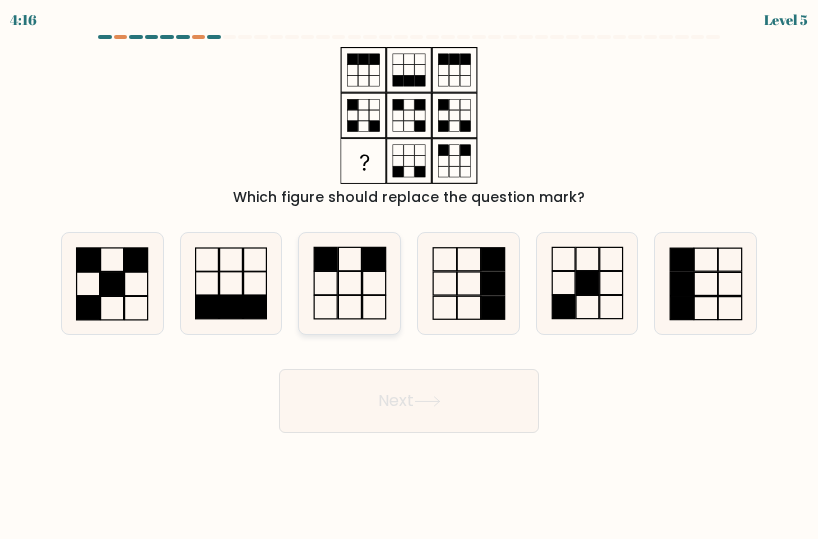 click 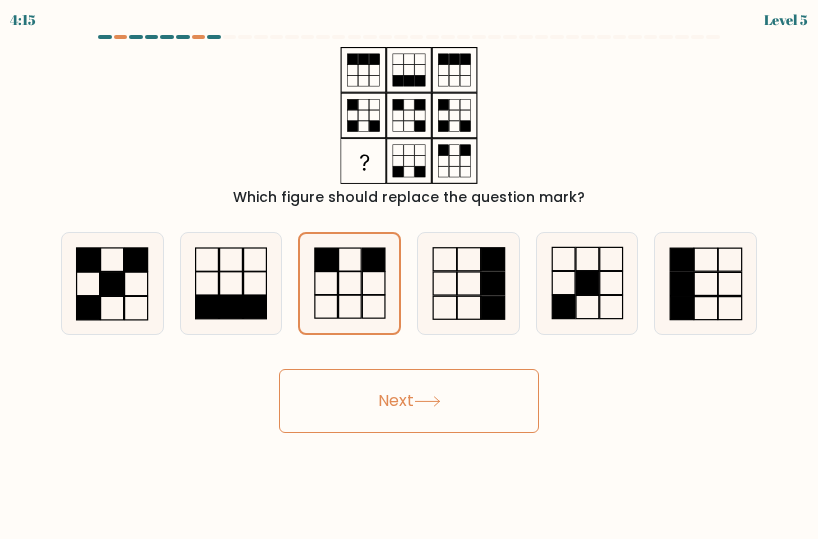 click 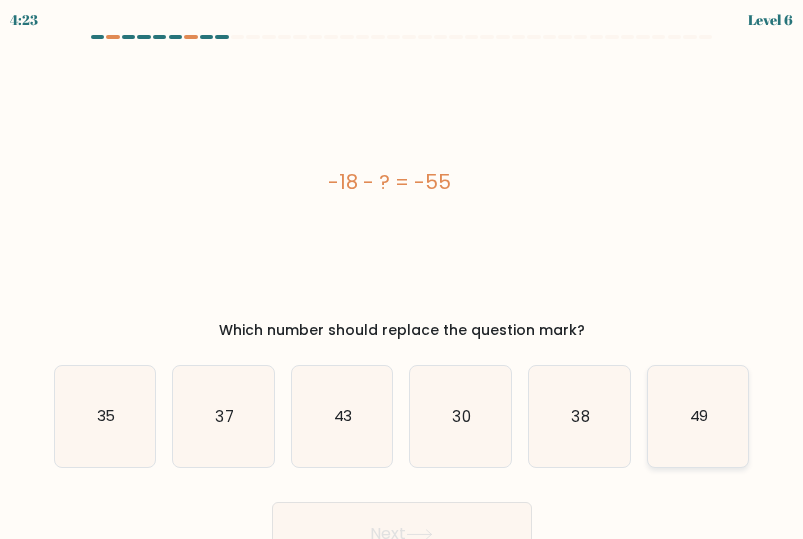 click on "49" 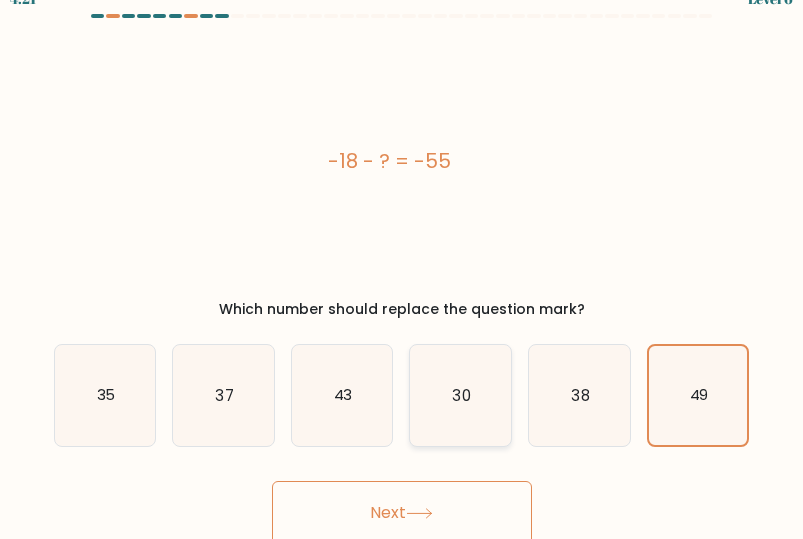 scroll, scrollTop: 27, scrollLeft: 0, axis: vertical 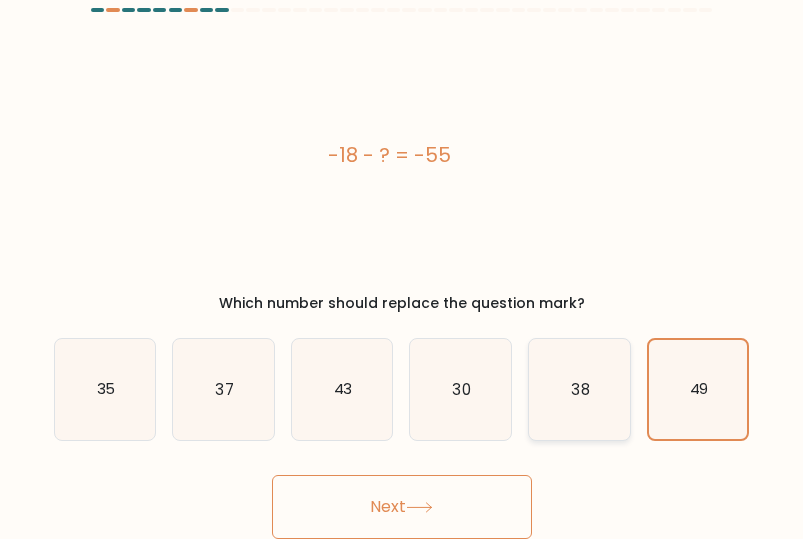 click on "38" 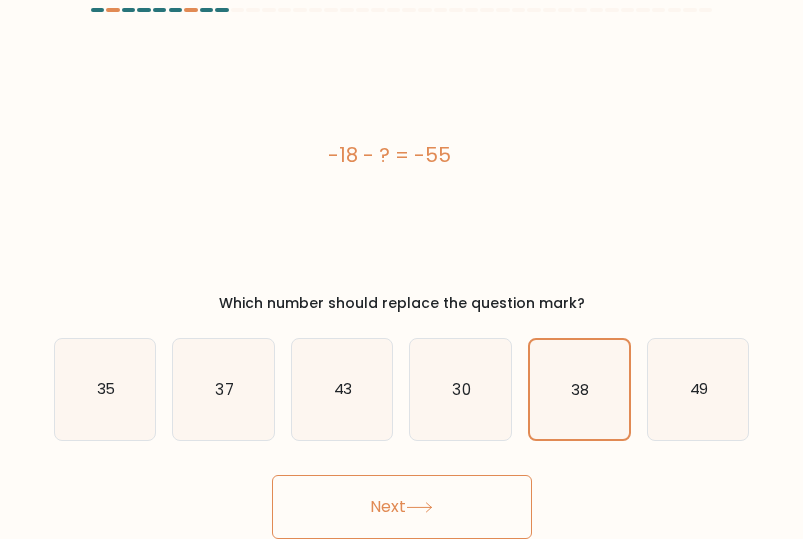 click on "Next" at bounding box center [402, 507] 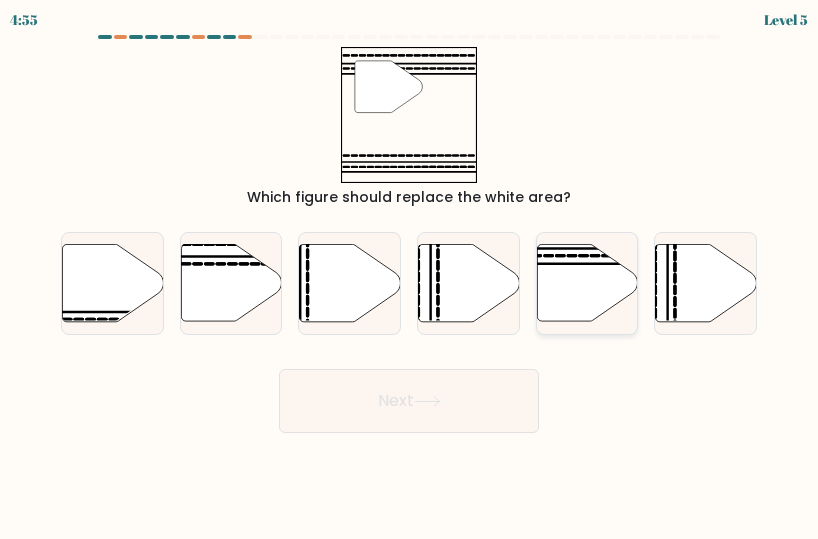 click 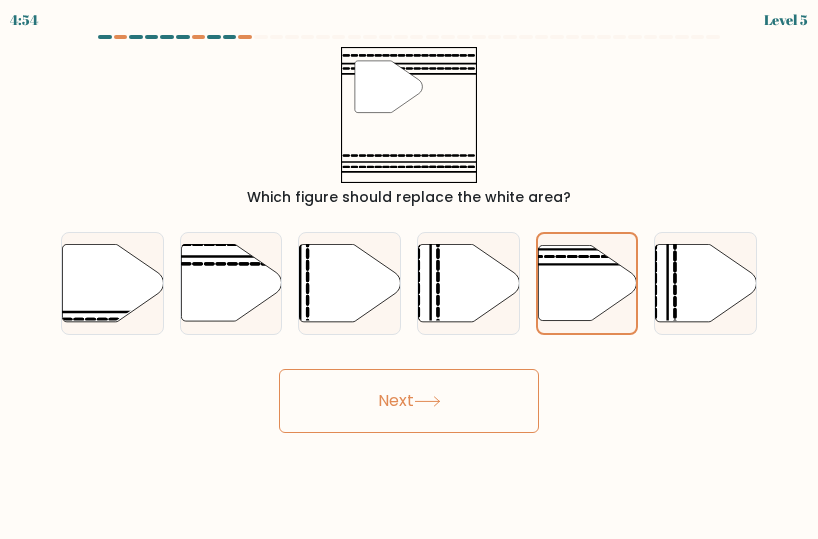 click on "Next" at bounding box center [409, 401] 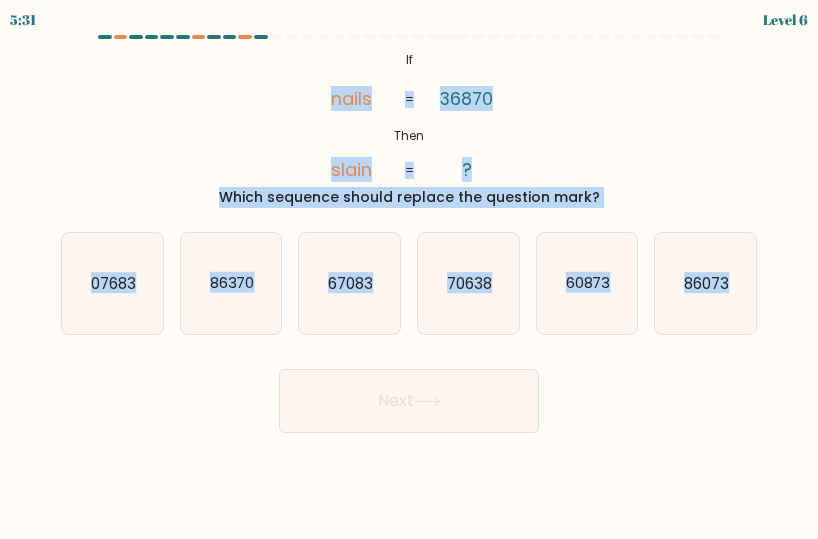 drag, startPoint x: 248, startPoint y: 77, endPoint x: 758, endPoint y: 329, distance: 568.862 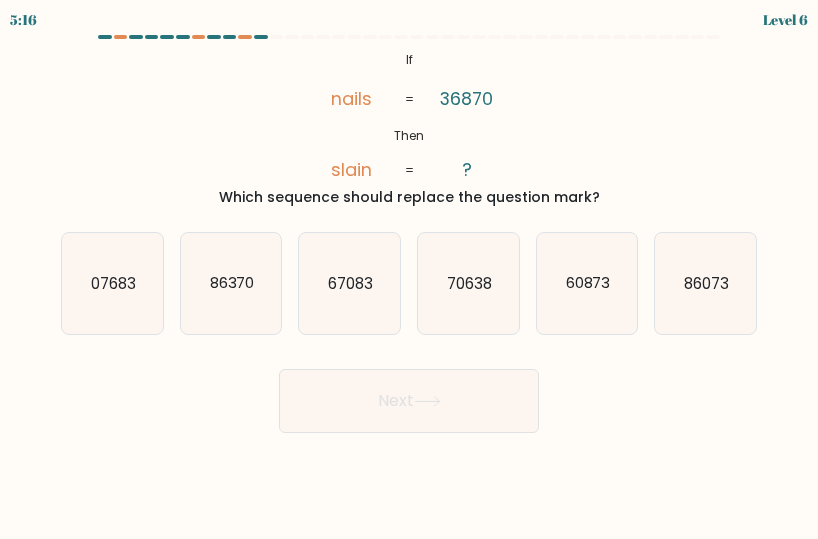 click on "Next" at bounding box center [409, 396] 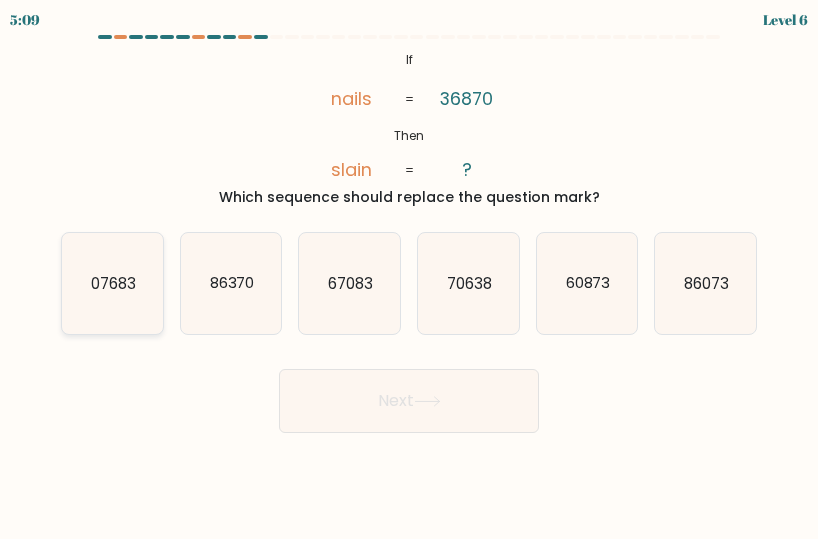 click on "07683" 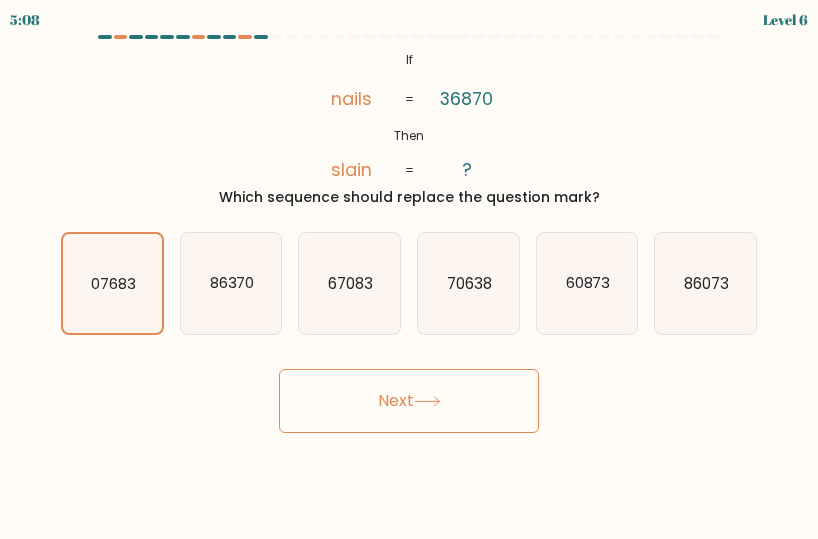 click on "Next" at bounding box center [409, 401] 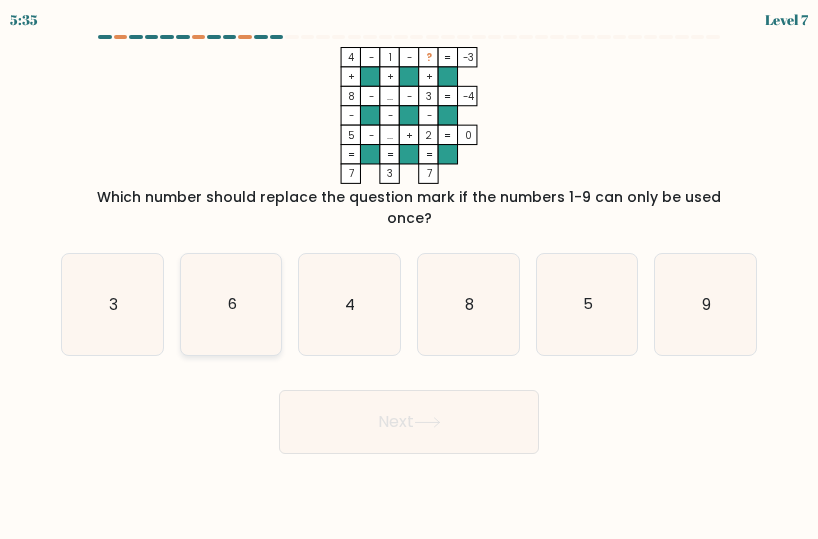 click on "6" 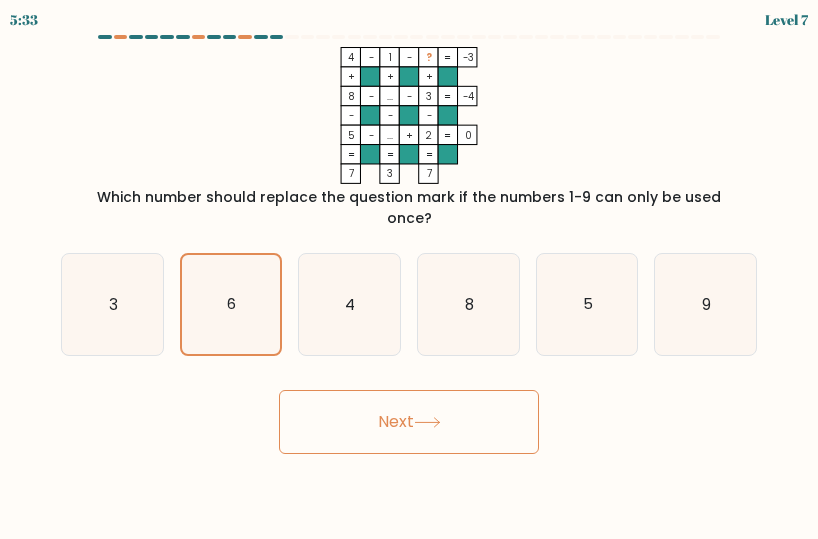 click 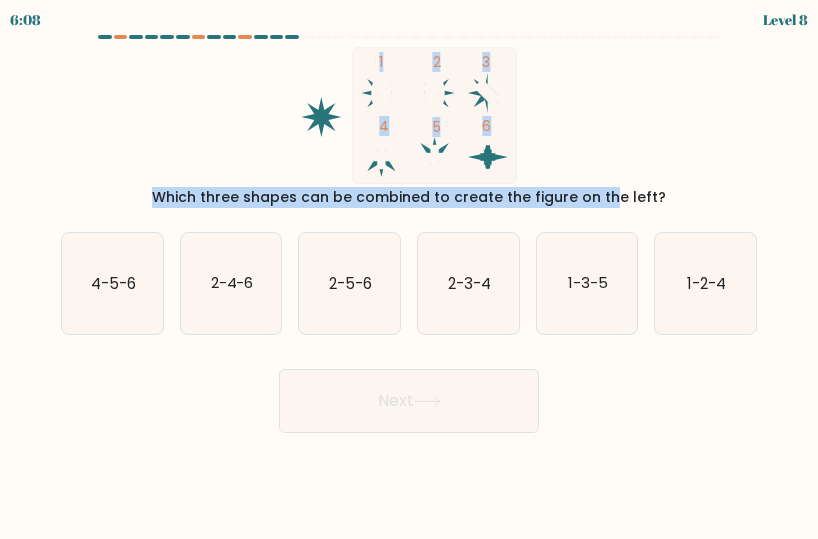 drag, startPoint x: 224, startPoint y: 66, endPoint x: 519, endPoint y: 187, distance: 318.85107 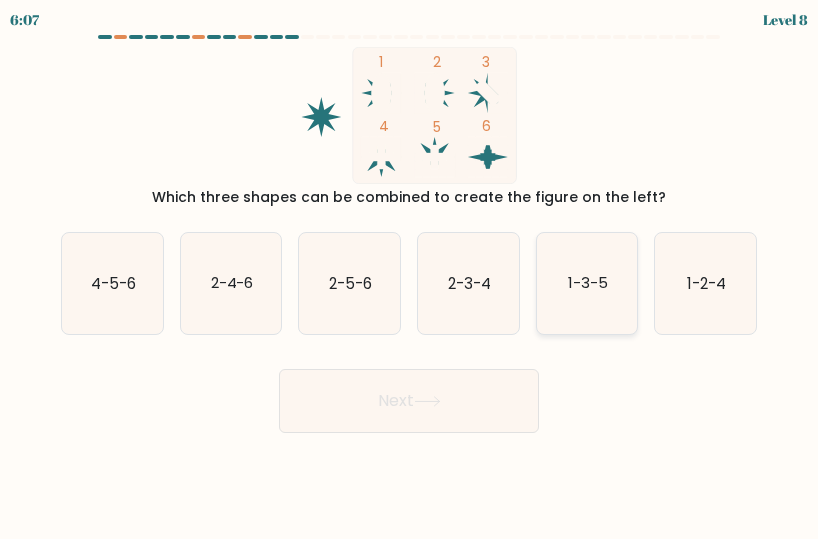 click on "1-3-5" 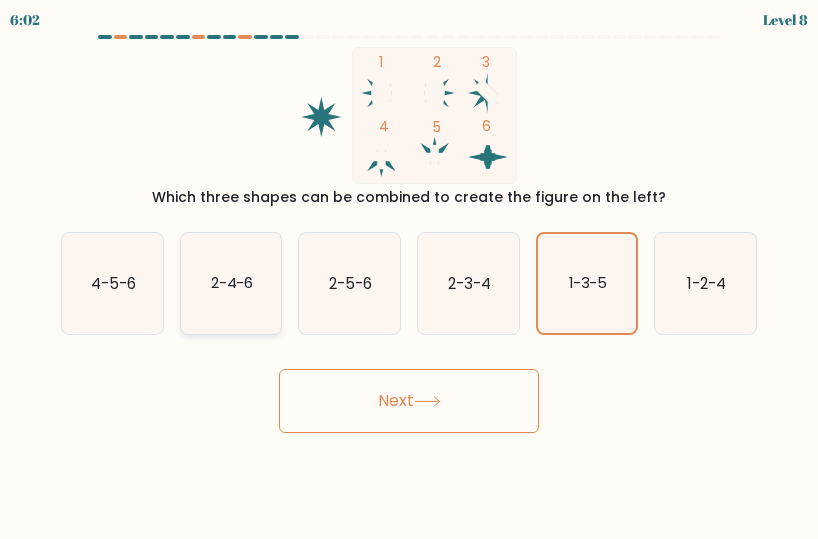 click on "2-4-6" 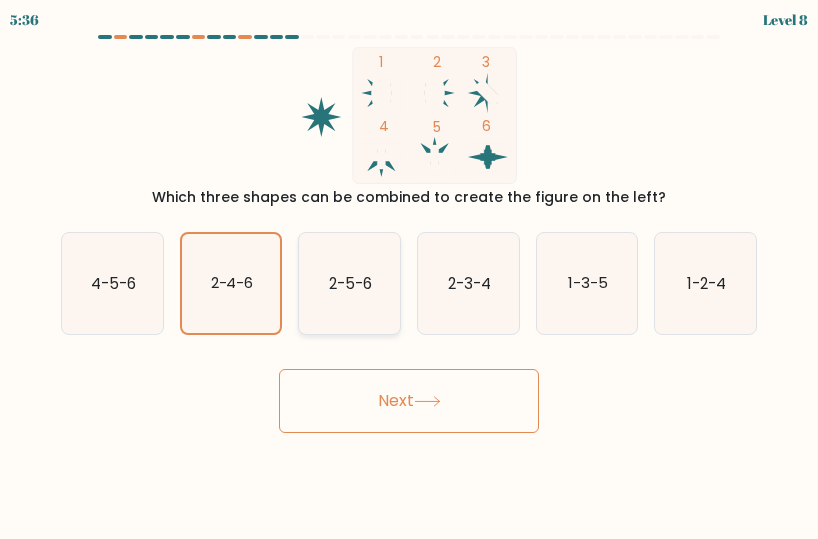 click on "2-5-6" 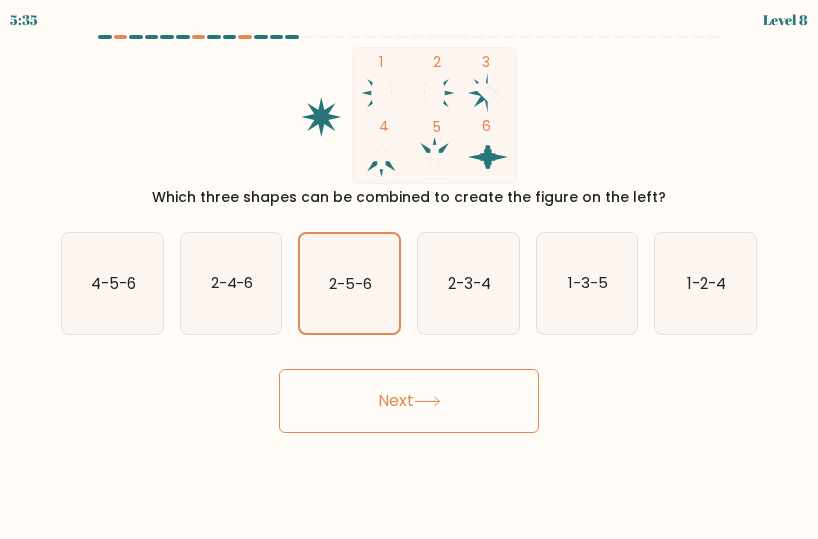 click 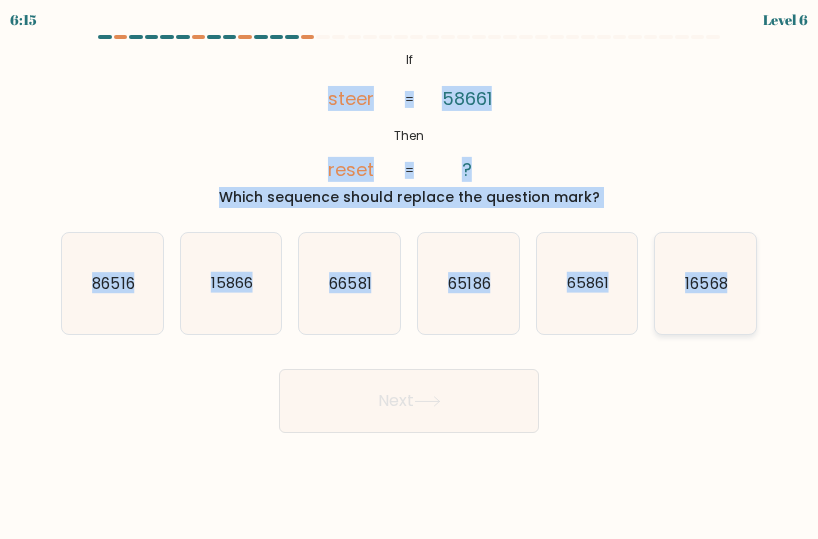 drag, startPoint x: 296, startPoint y: 73, endPoint x: 749, endPoint y: 310, distance: 511.2514 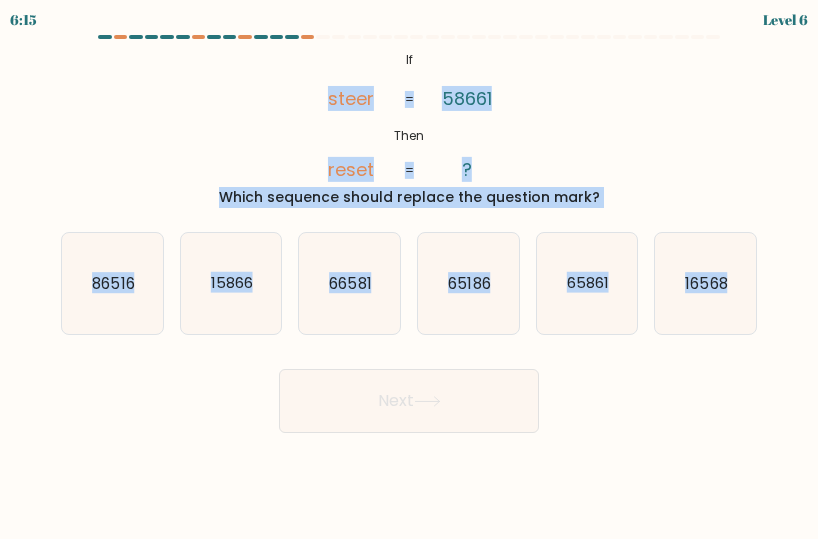 copy on "steer       reset       58661       ?       =       =
Which sequence should replace the question mark?
a.
86516
b.
15866
c.
66581
d.
65186
e.
65861
f.
16568" 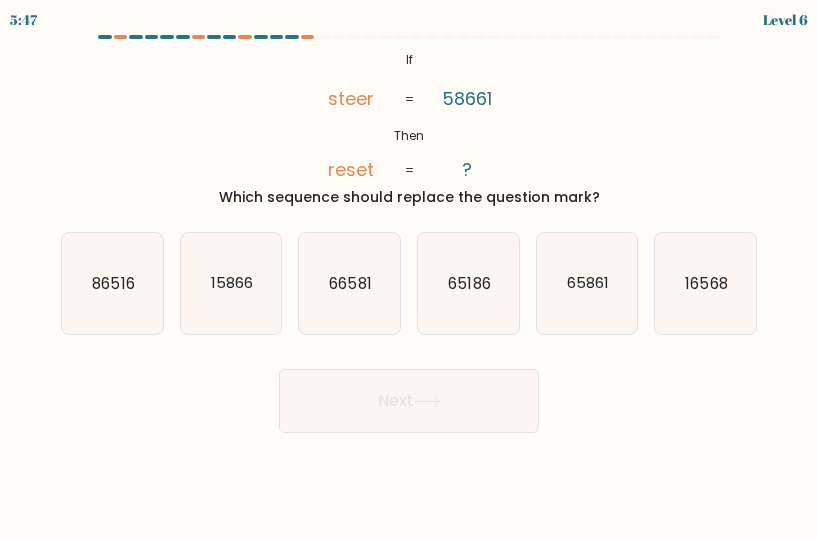 drag, startPoint x: 652, startPoint y: 417, endPoint x: 650, endPoint y: 393, distance: 24.083189 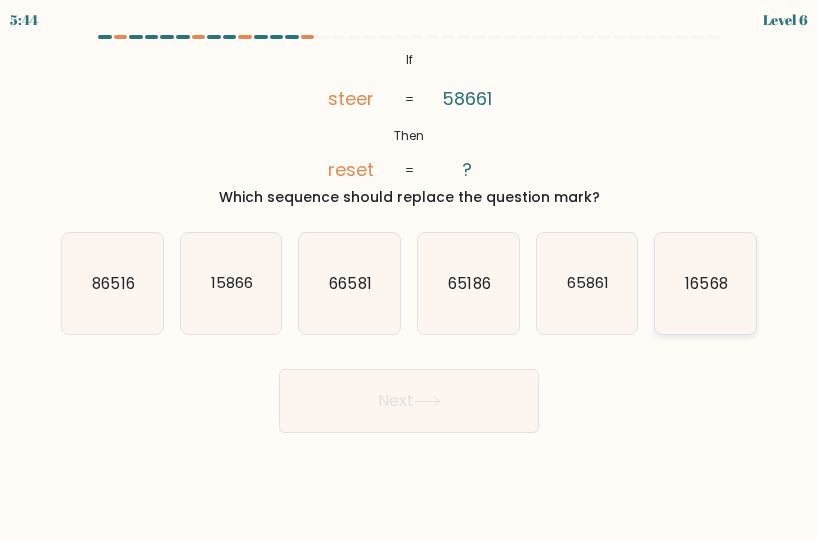 click on "16568" 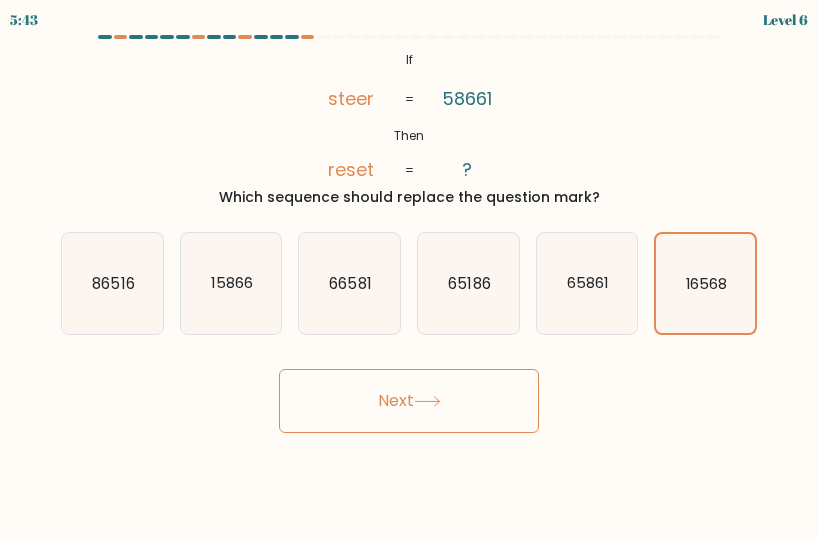 click on "Next" at bounding box center (409, 401) 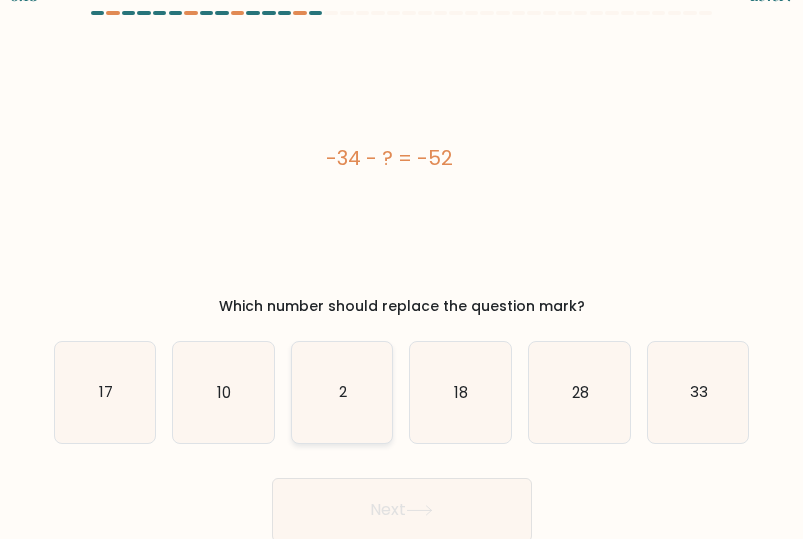 scroll, scrollTop: 27, scrollLeft: 0, axis: vertical 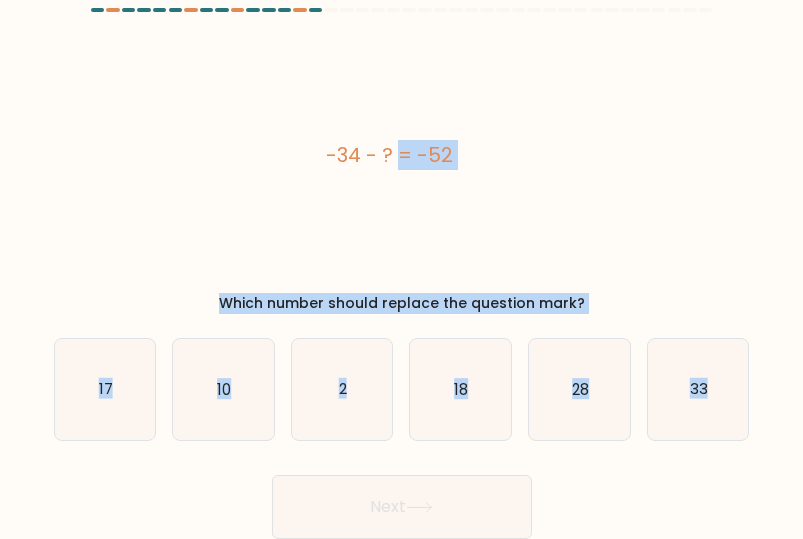 drag, startPoint x: 265, startPoint y: 142, endPoint x: 764, endPoint y: 418, distance: 570.2429 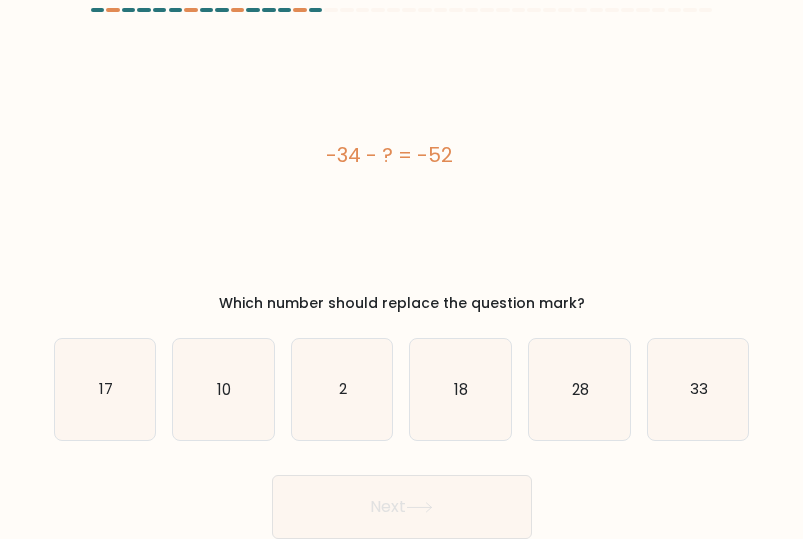 click on "Next" at bounding box center [402, 502] 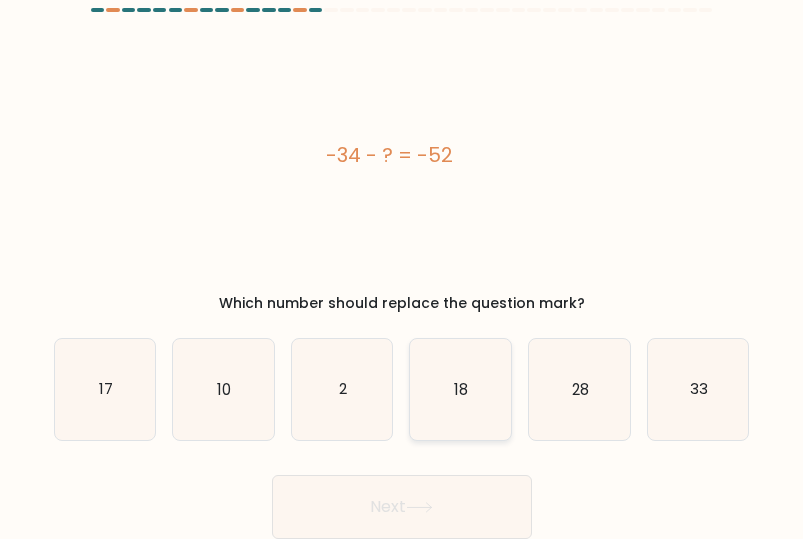 click on "18" 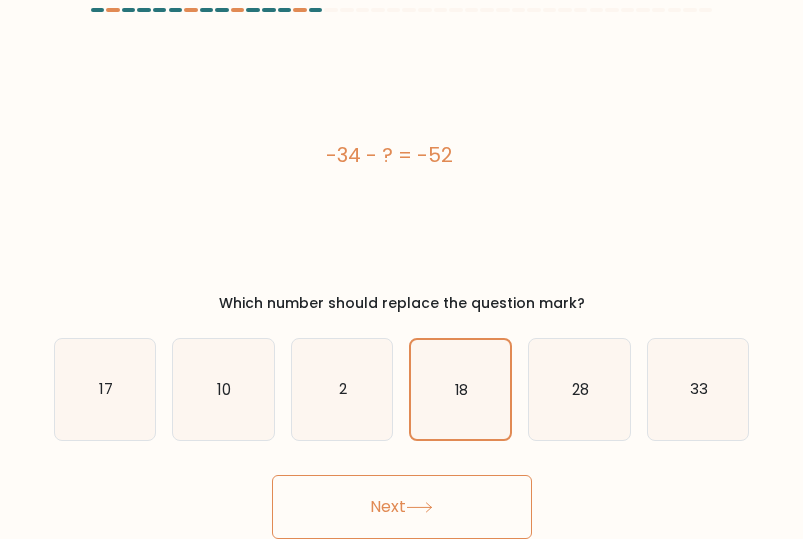click on "Next" at bounding box center [402, 507] 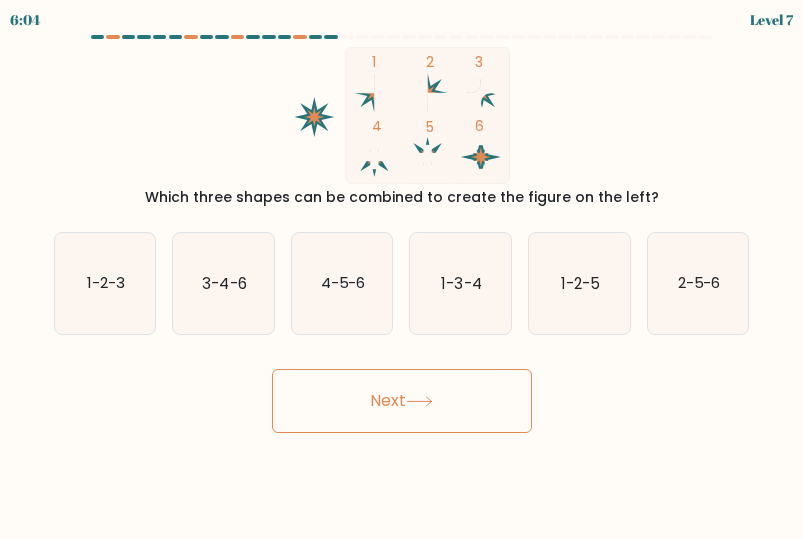 scroll, scrollTop: 0, scrollLeft: 0, axis: both 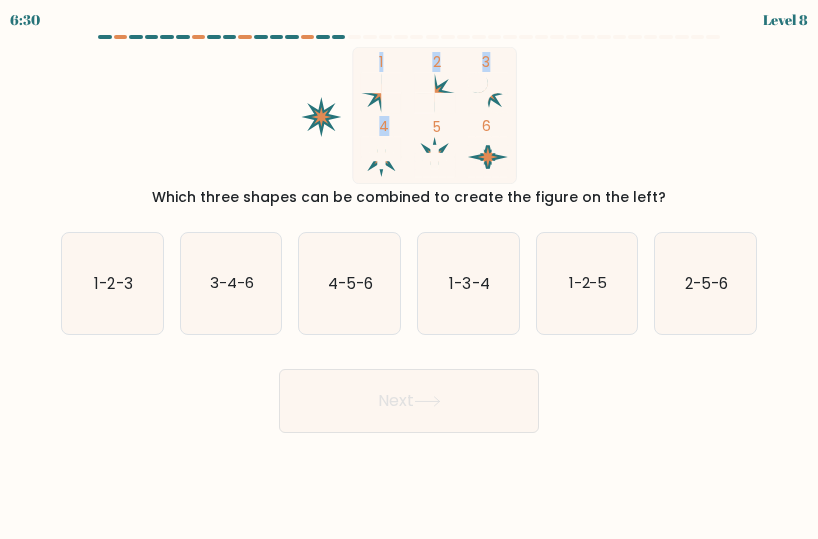 drag, startPoint x: 271, startPoint y: 60, endPoint x: 388, endPoint y: 116, distance: 129.71121 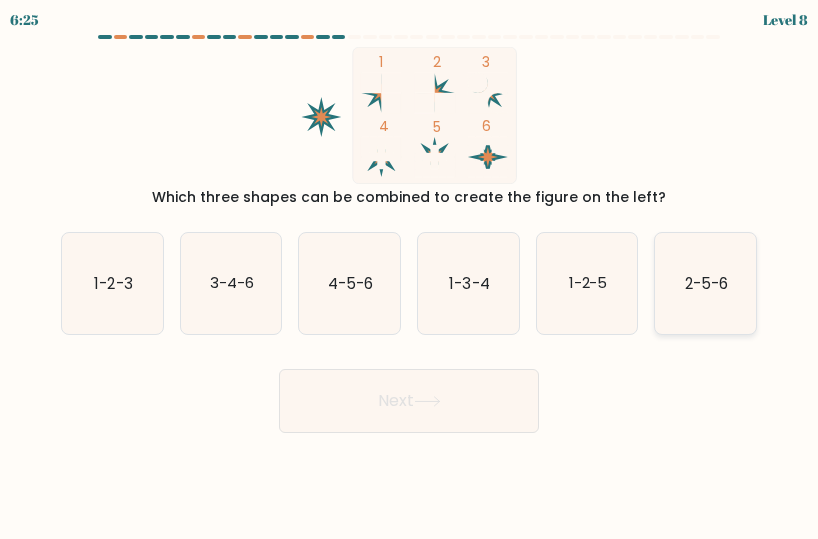 click on "2-5-6" 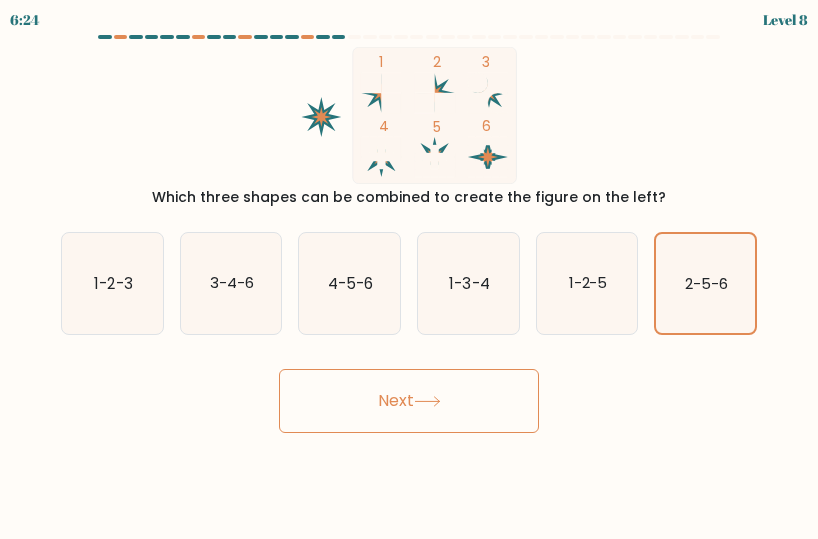 click on "Next" at bounding box center [409, 401] 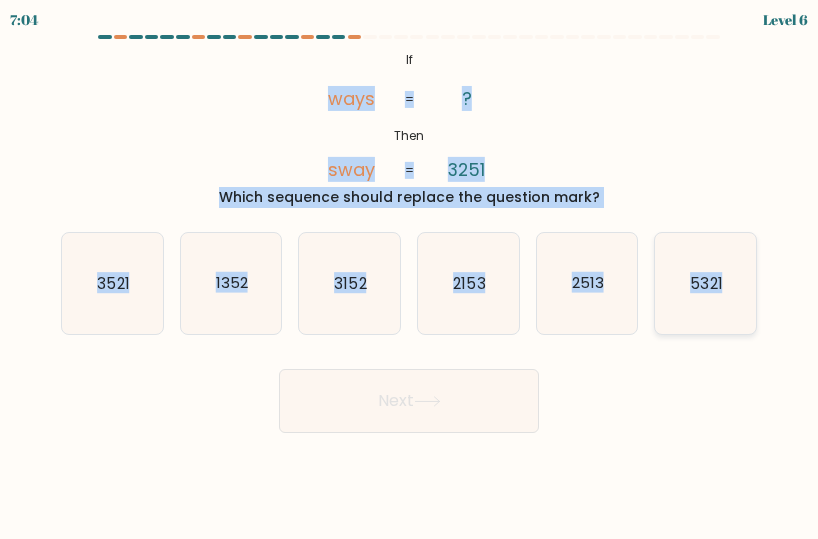 drag, startPoint x: 317, startPoint y: 75, endPoint x: 754, endPoint y: 315, distance: 498.56696 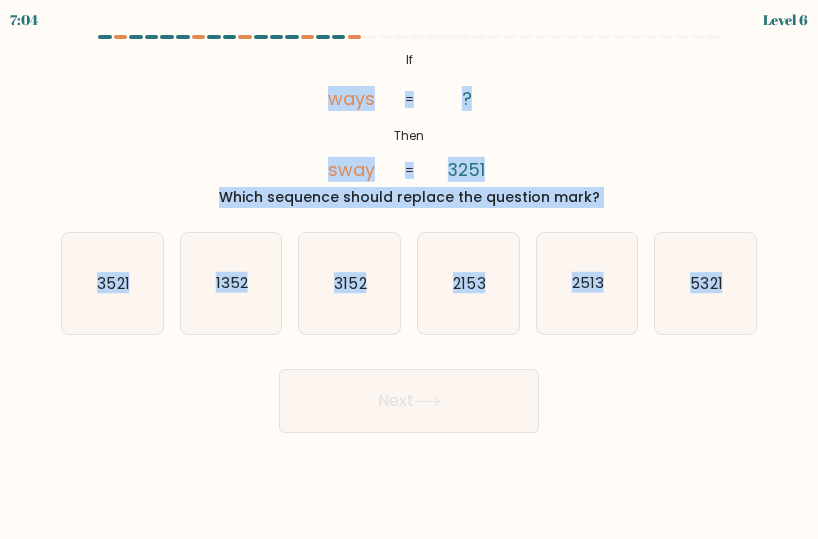 copy on "ways       sway       ?       3251       =       =
Which sequence should replace the question mark?
a.
3521
b.
1352
c.
3152
d.
2153
e.
2513
f.
5321" 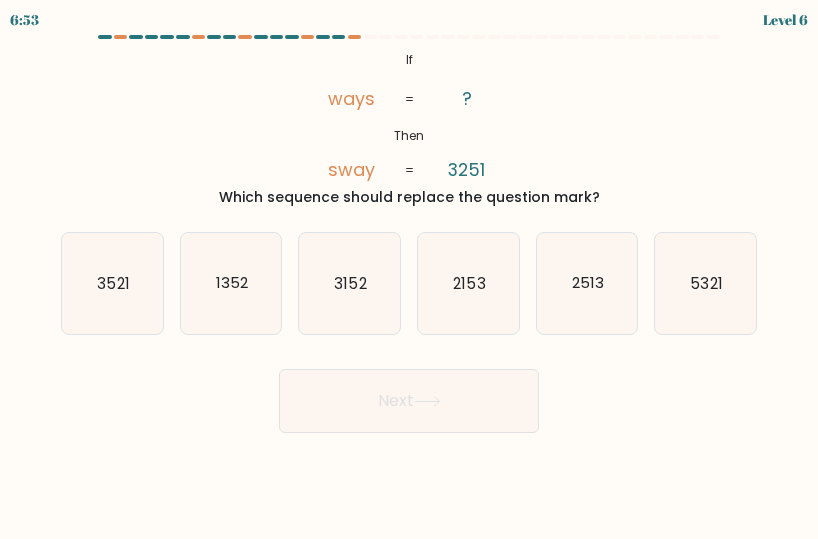 drag, startPoint x: 603, startPoint y: 424, endPoint x: 610, endPoint y: 406, distance: 19.313208 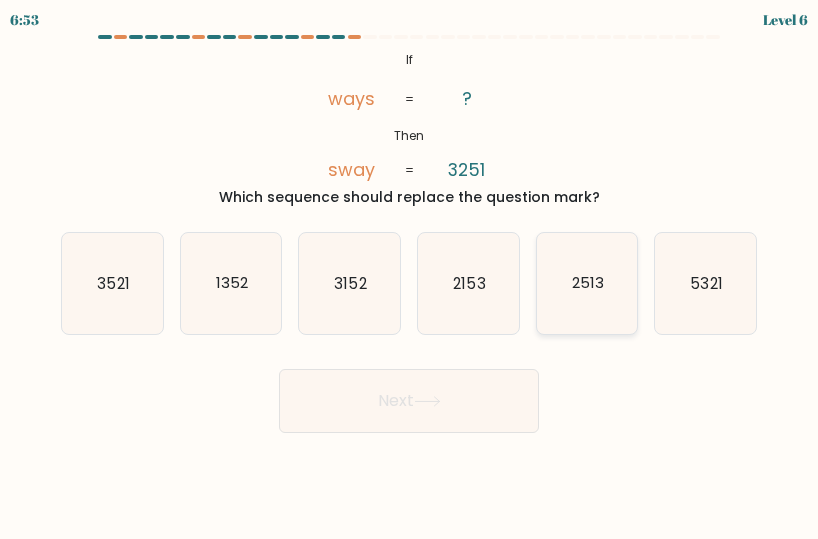 click on "2513" 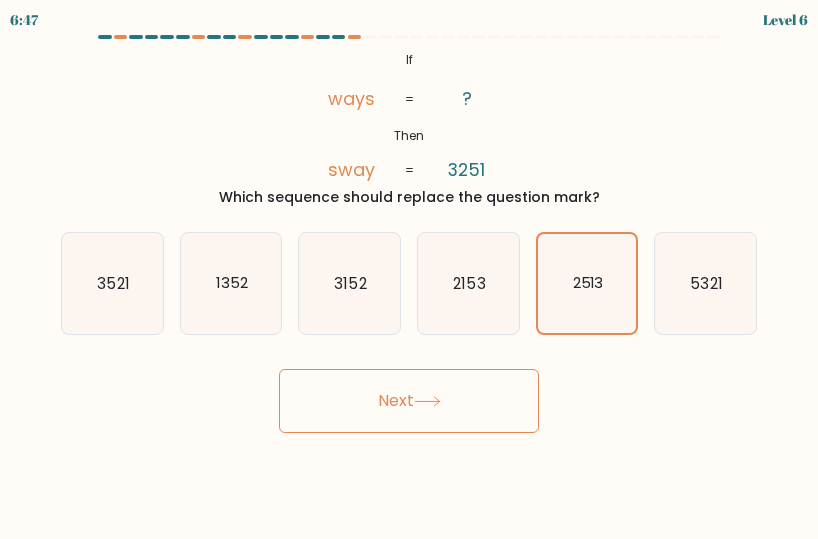 click on "Next" at bounding box center [409, 401] 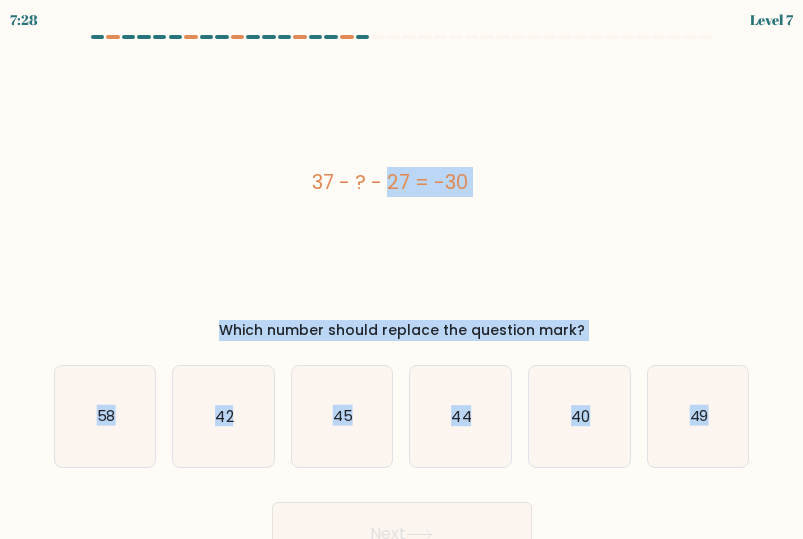 drag, startPoint x: 249, startPoint y: 168, endPoint x: 758, endPoint y: 432, distance: 573.3908 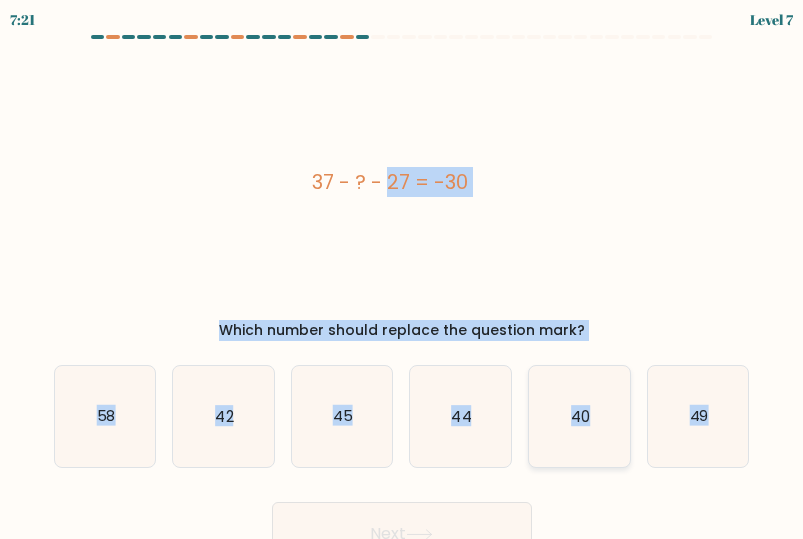 click on "40" 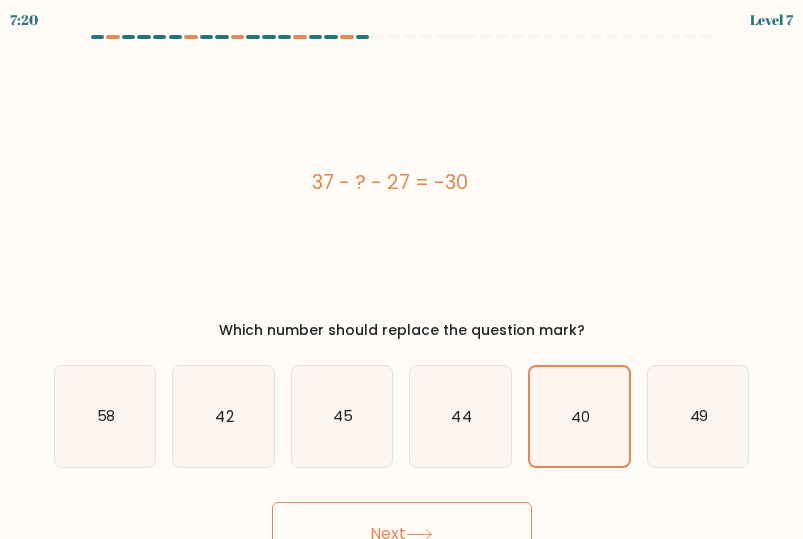 click on "Next" at bounding box center (402, 534) 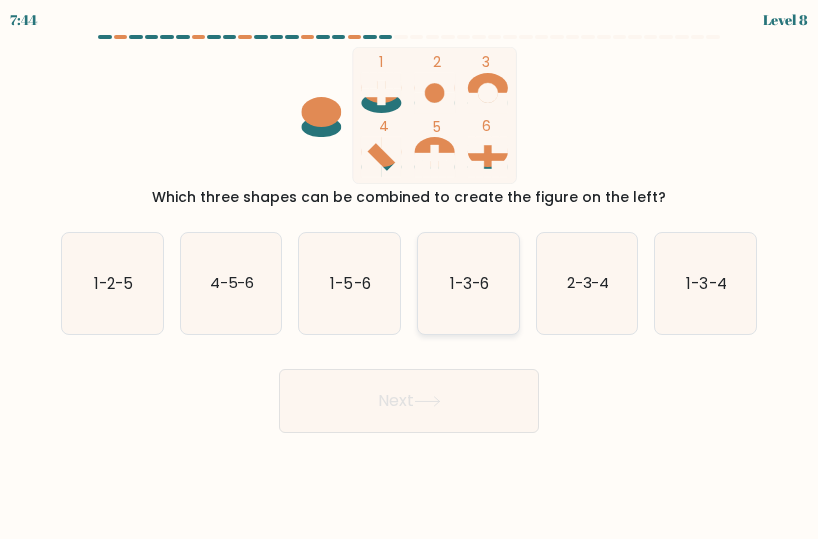click on "1-3-6" 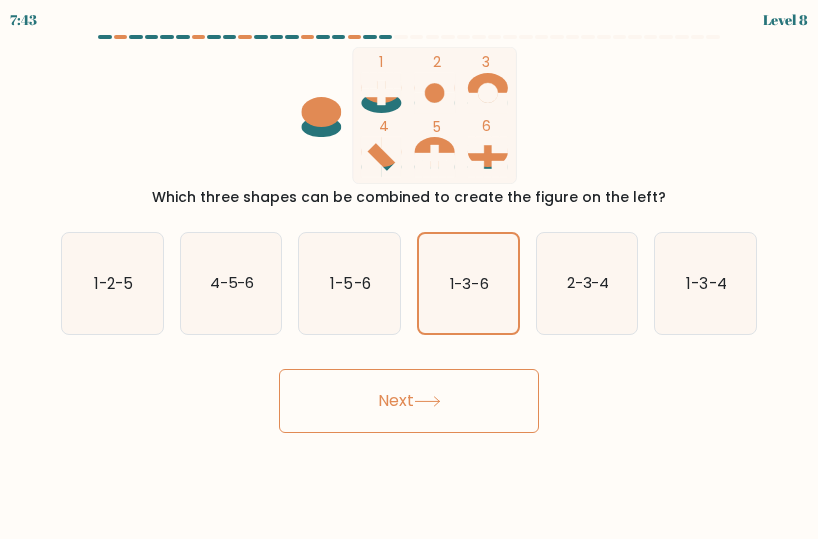 click 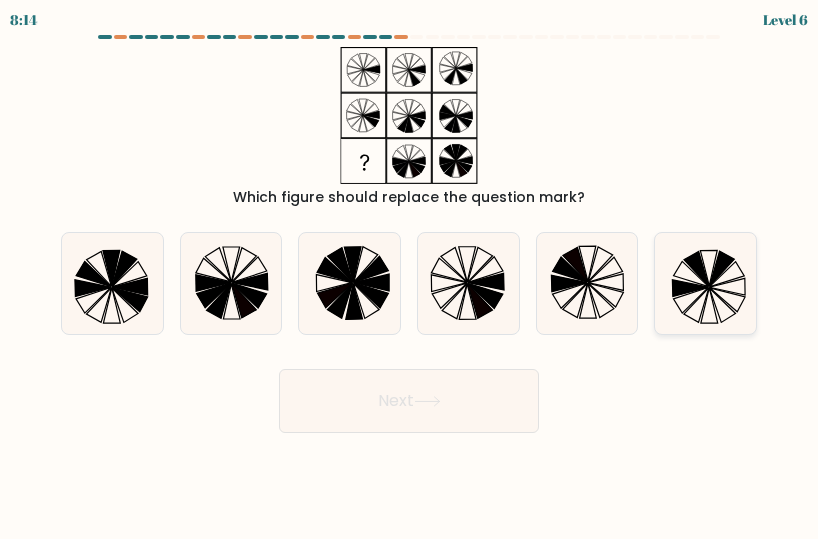 click 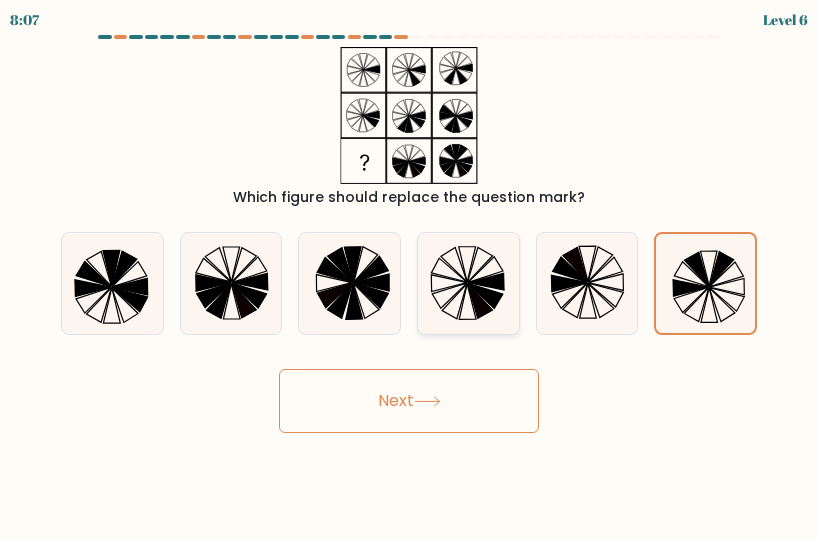 click 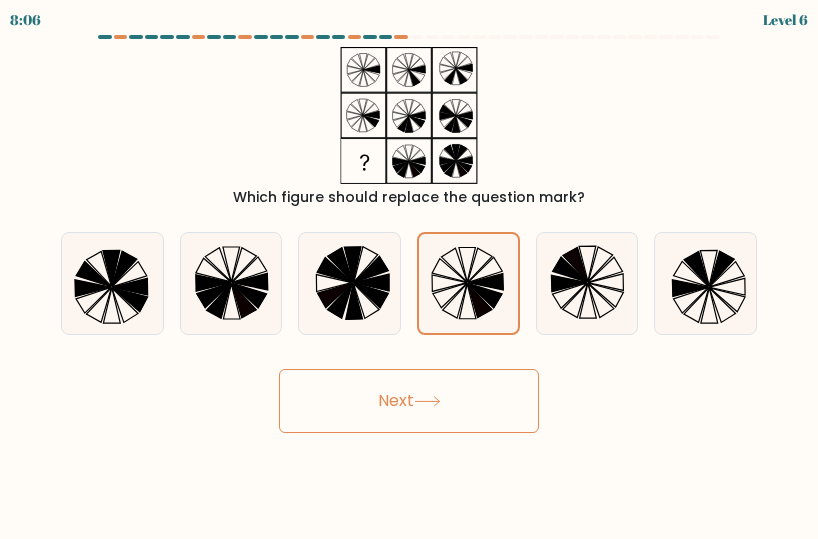 click 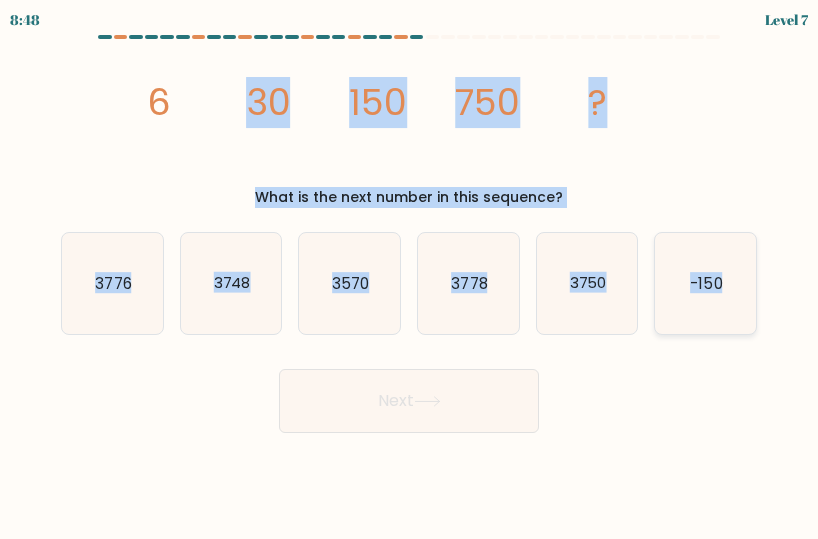drag, startPoint x: 74, startPoint y: 79, endPoint x: 724, endPoint y: 287, distance: 682.46906 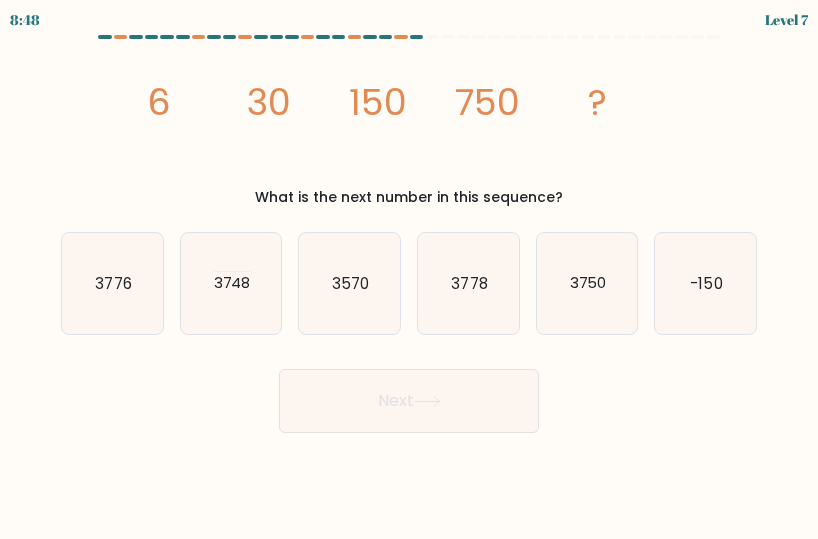 click on "image/svg+xml
6
30
150
750
?
What is the next number in this sequence?" at bounding box center (409, 127) 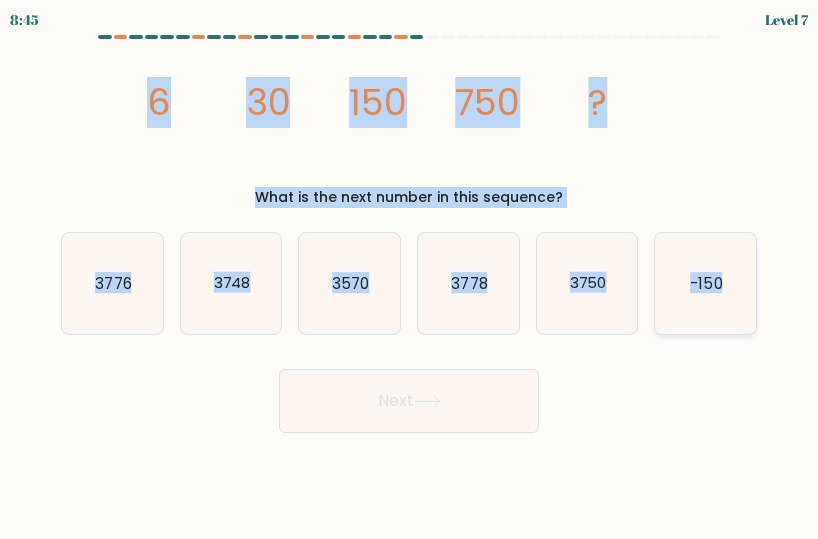 drag, startPoint x: 105, startPoint y: 84, endPoint x: 734, endPoint y: 302, distance: 665.7064 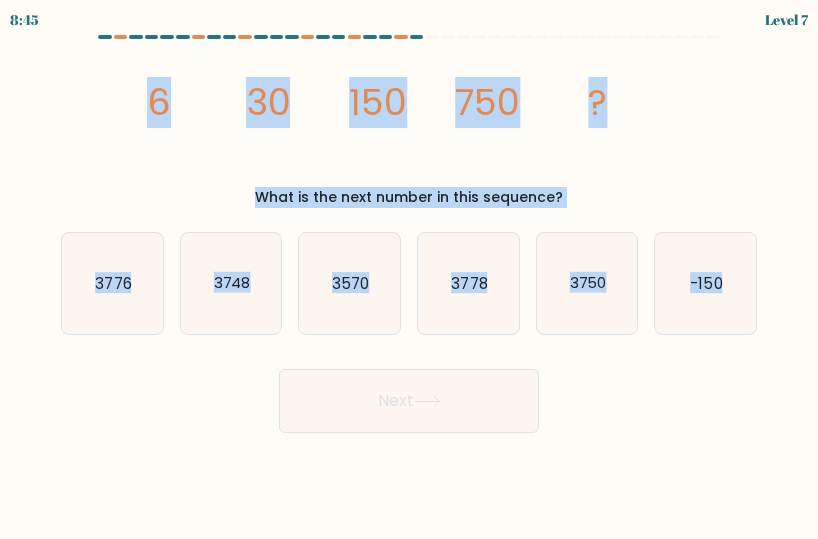 copy on "6
30
150
750
?
What is the next number in this sequence?
a.
3776
b.
3748
c.
3570
d.
3778
e.
3750
f.
-150" 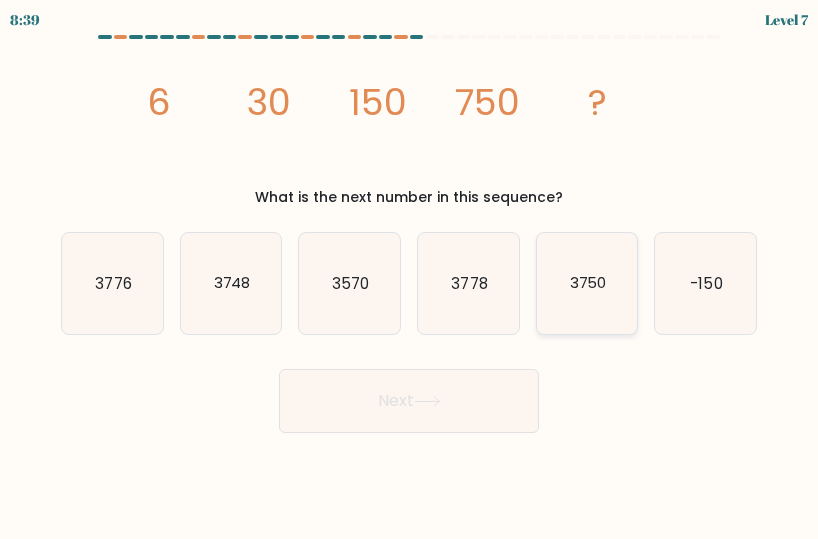 drag, startPoint x: 676, startPoint y: 415, endPoint x: 623, endPoint y: 332, distance: 98.478424 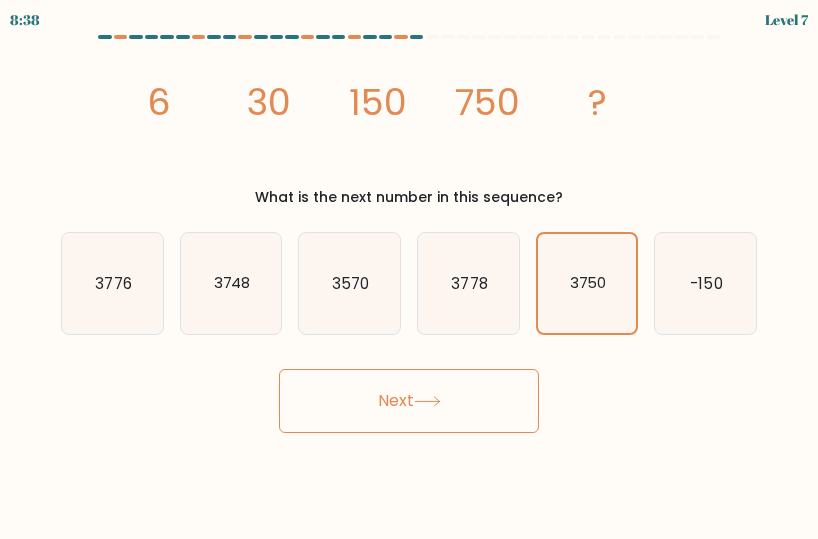 click on "Next" at bounding box center (409, 401) 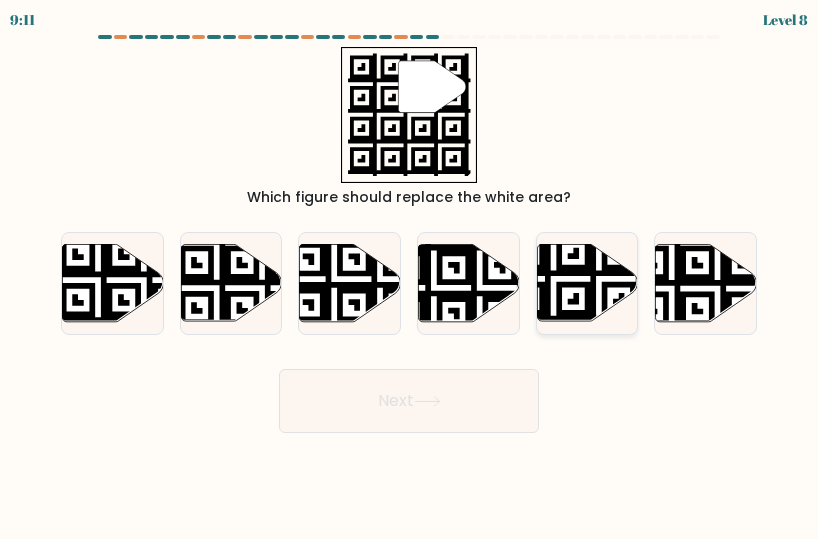 click 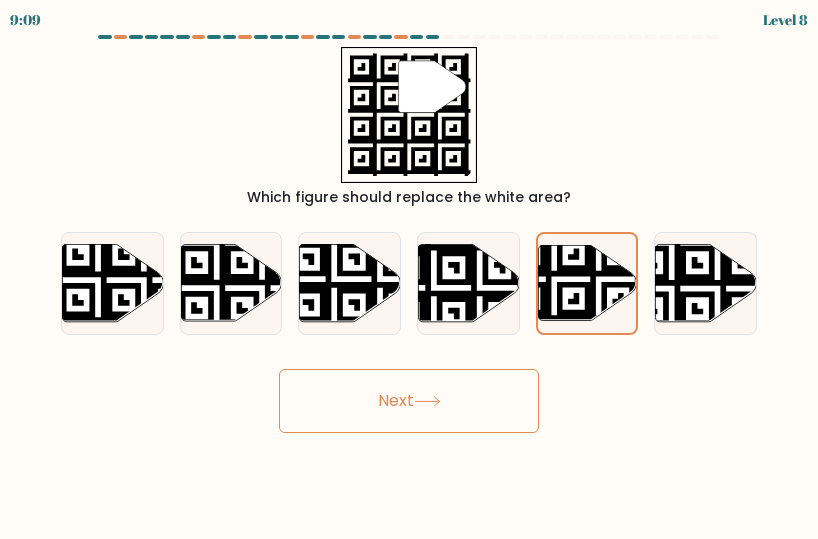 click on "Next" at bounding box center [409, 401] 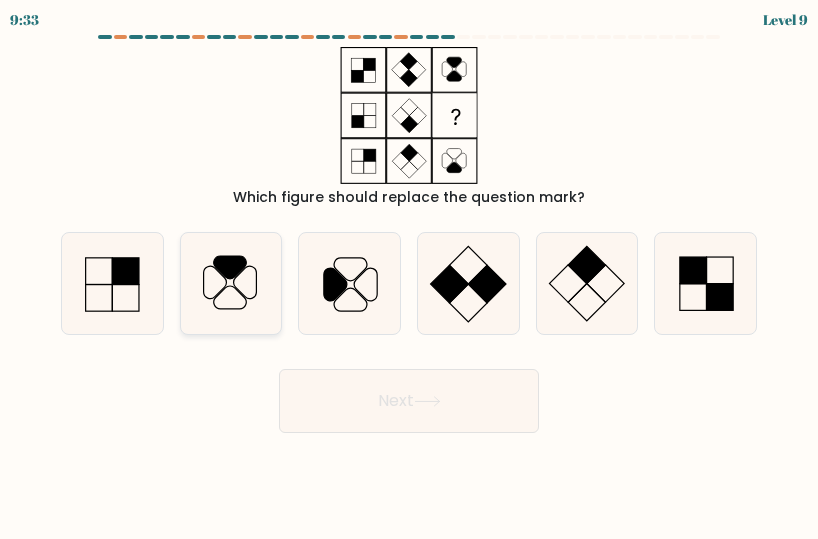 click 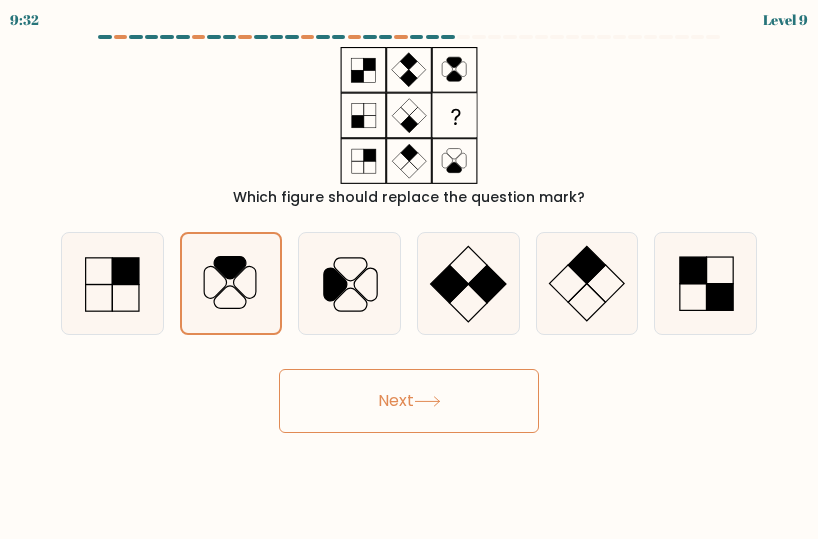 click on "Next" at bounding box center (409, 401) 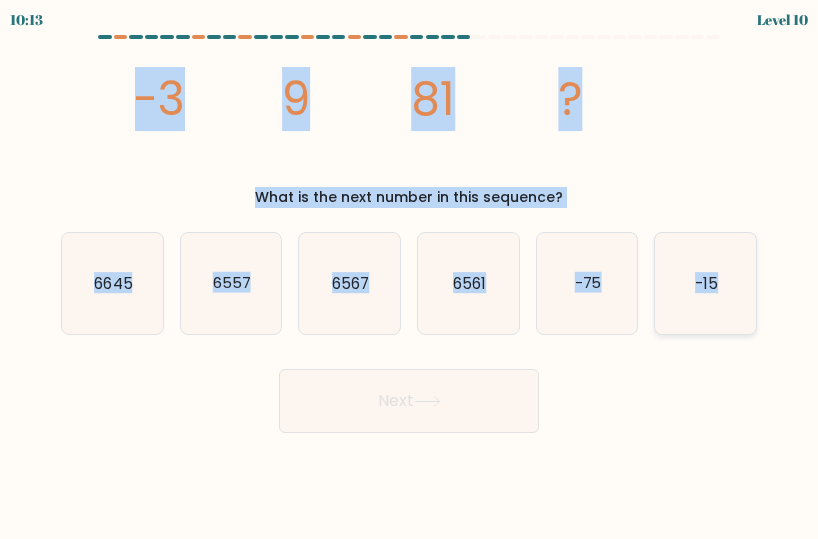 drag, startPoint x: 77, startPoint y: 77, endPoint x: 737, endPoint y: 284, distance: 691.7001 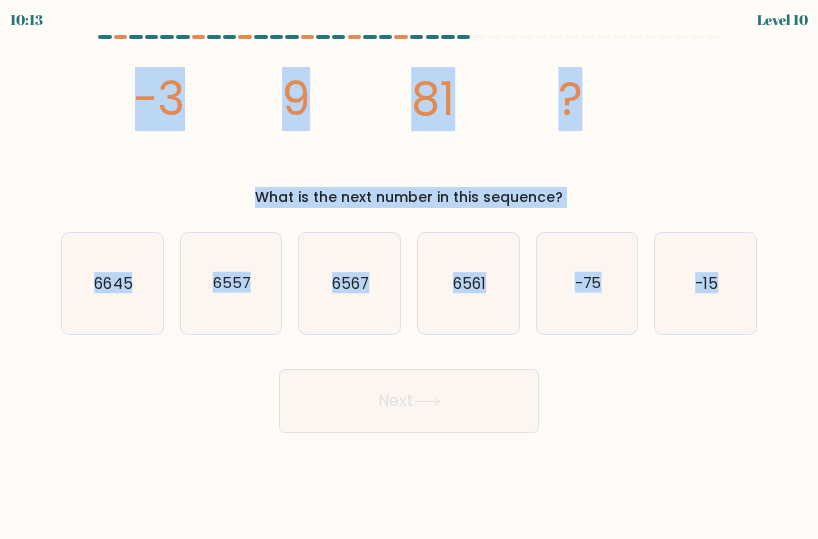 copy on "-3
9
81
?
What is the next number in this sequence?
a.
6645
b.
6557
c.
6567
d.
6561
e.
-75
f.
-15" 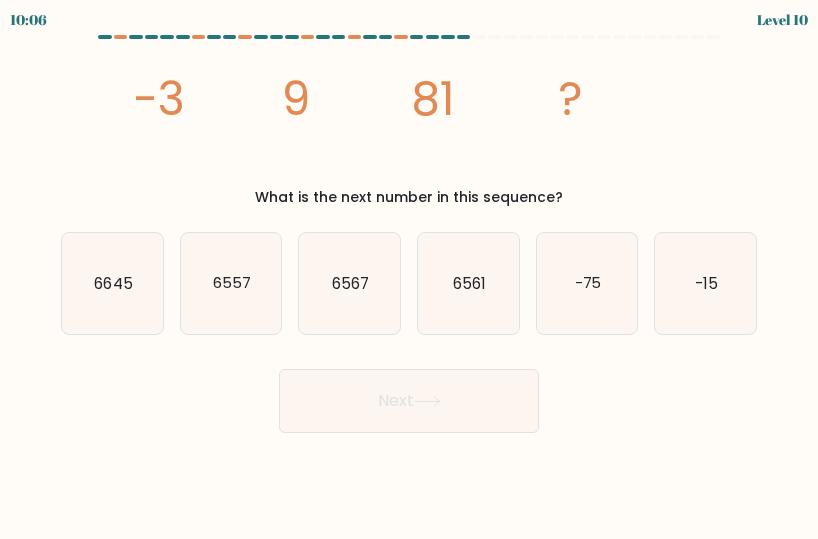 click on "10:06
Level 10" at bounding box center [409, 269] 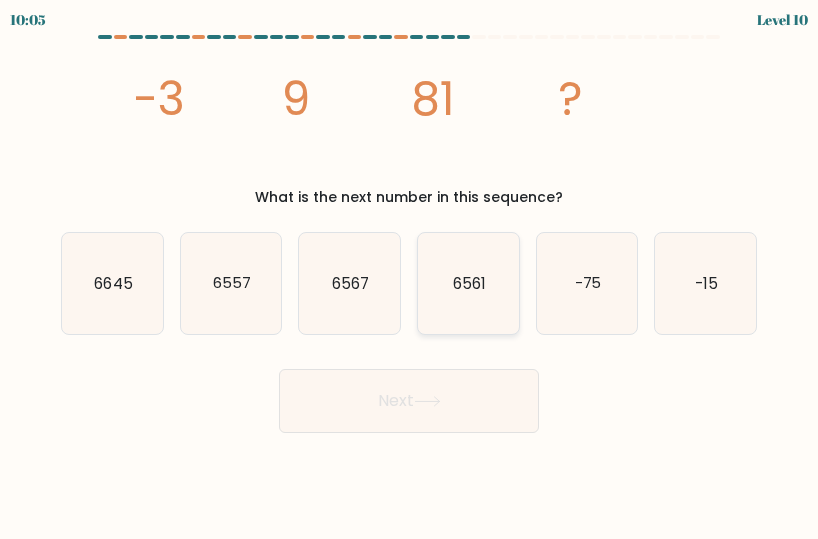 click on "6561" 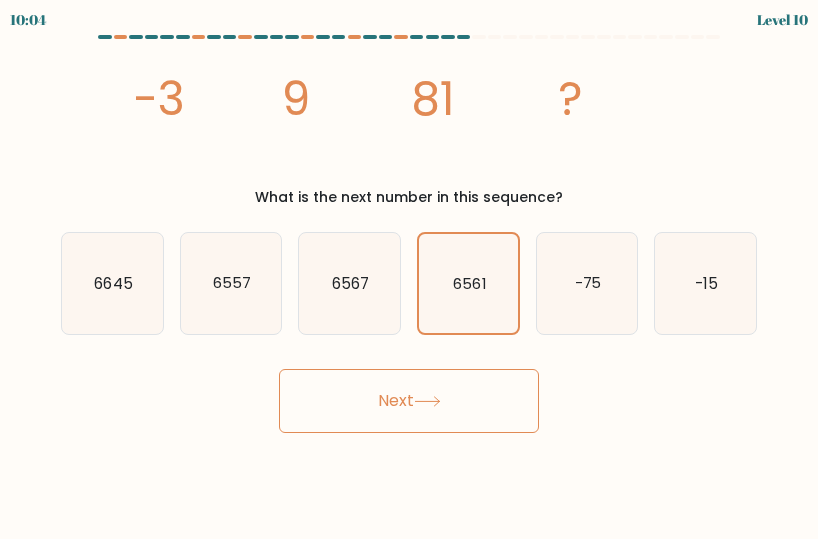 click 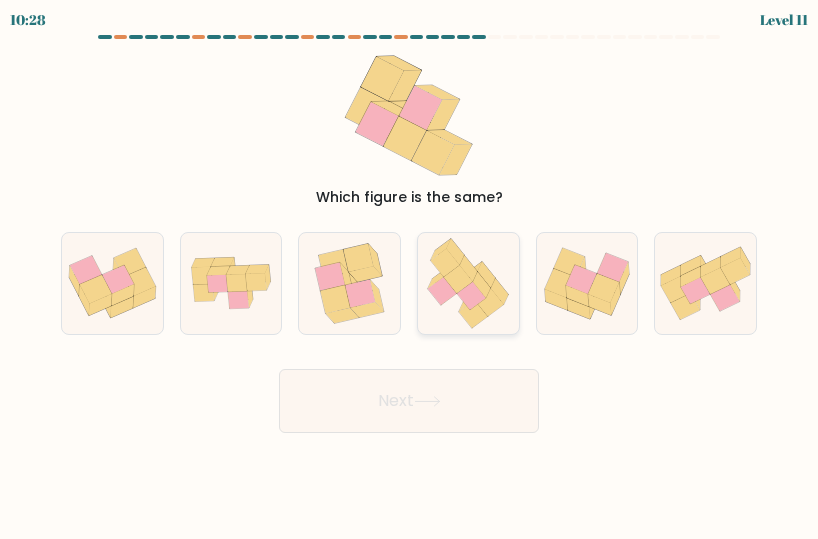click 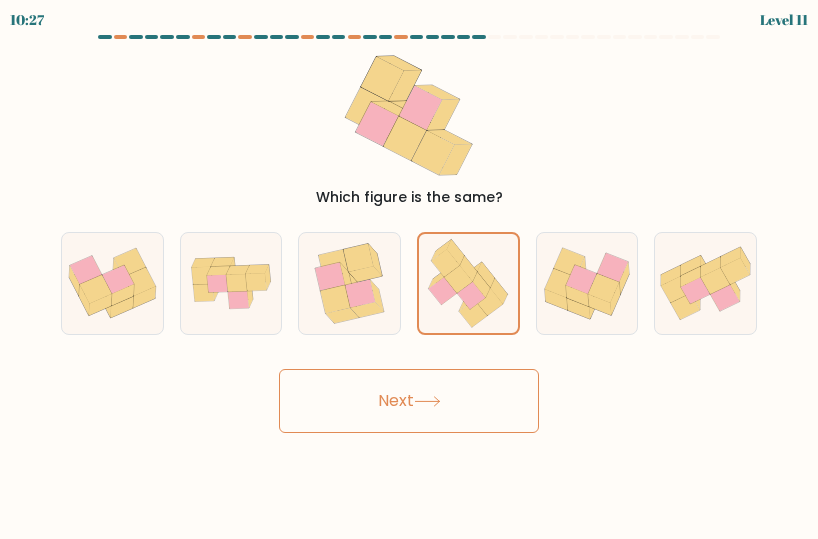 click on "Next" at bounding box center [409, 401] 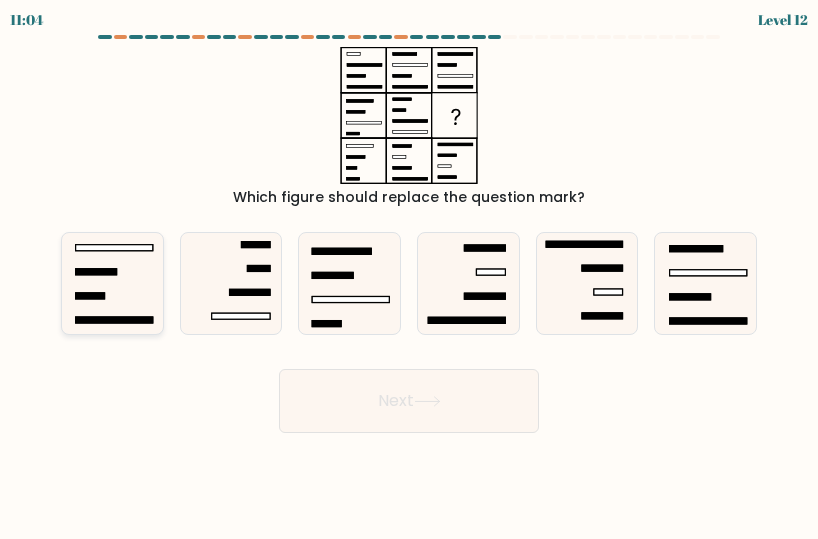 click 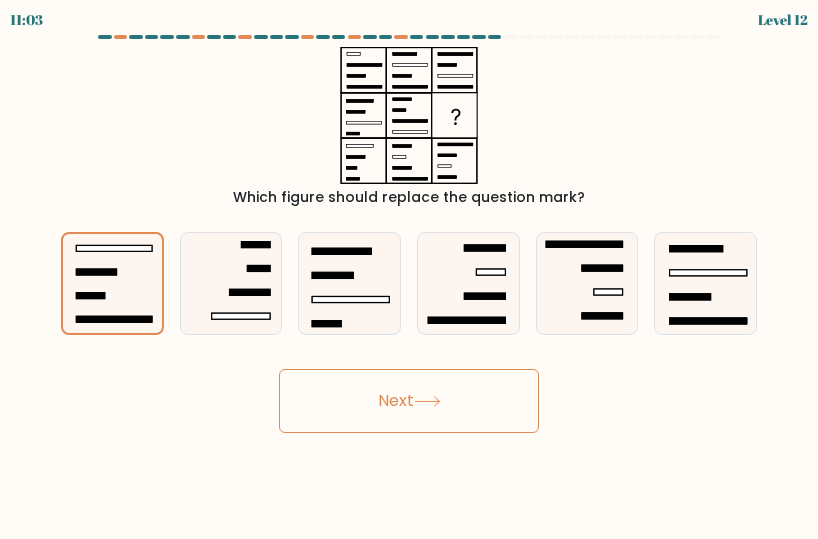 click on "Next" at bounding box center (409, 401) 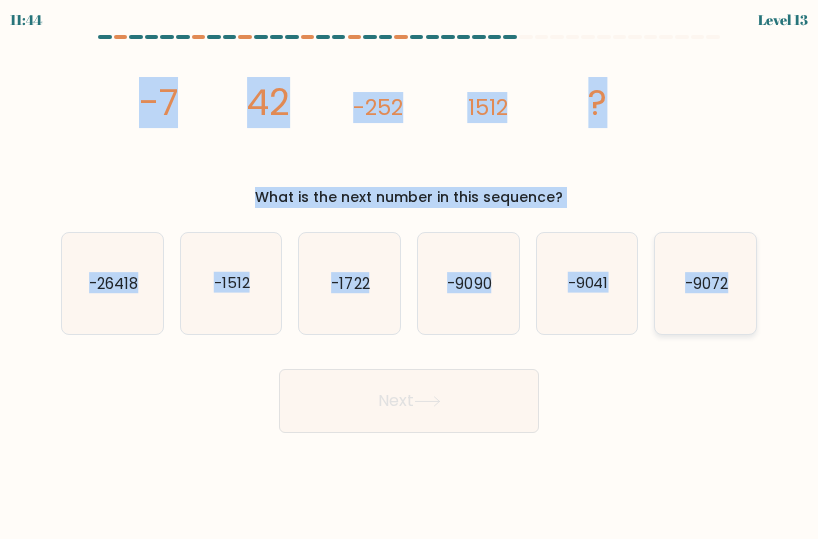 drag, startPoint x: 114, startPoint y: 94, endPoint x: 755, endPoint y: 287, distance: 669.4251 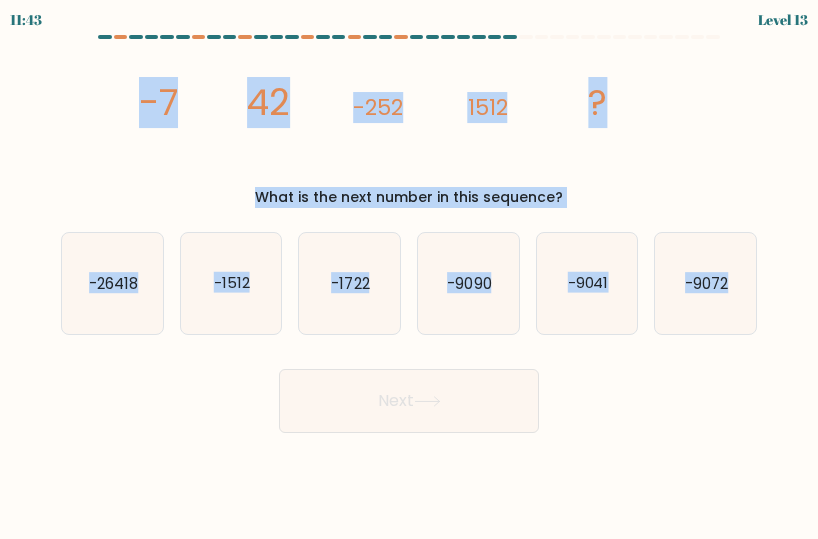 copy on "-7
42
-252
1512
?
What is the next number in this sequence?
a.
-26418
b.
-1512
c.
-1722
d.
-9090
e.
-9041
f.
-9072" 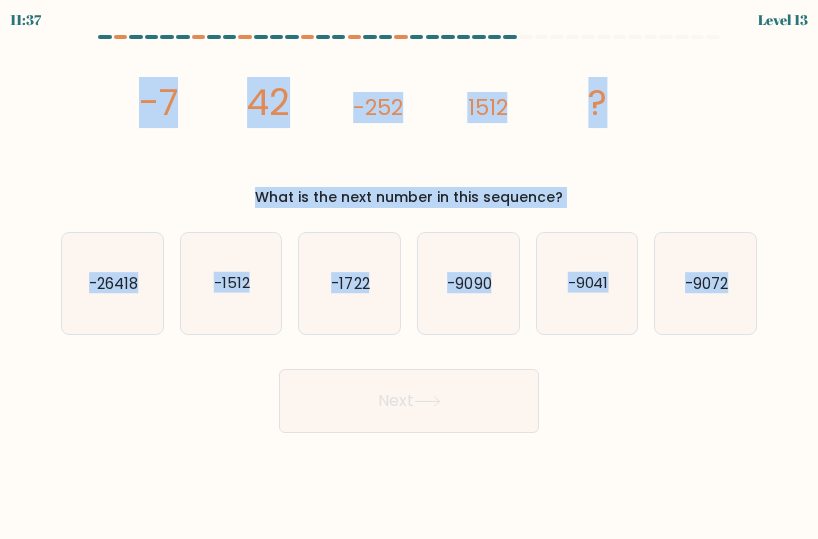 click on "11:37
Level 13" at bounding box center [409, 269] 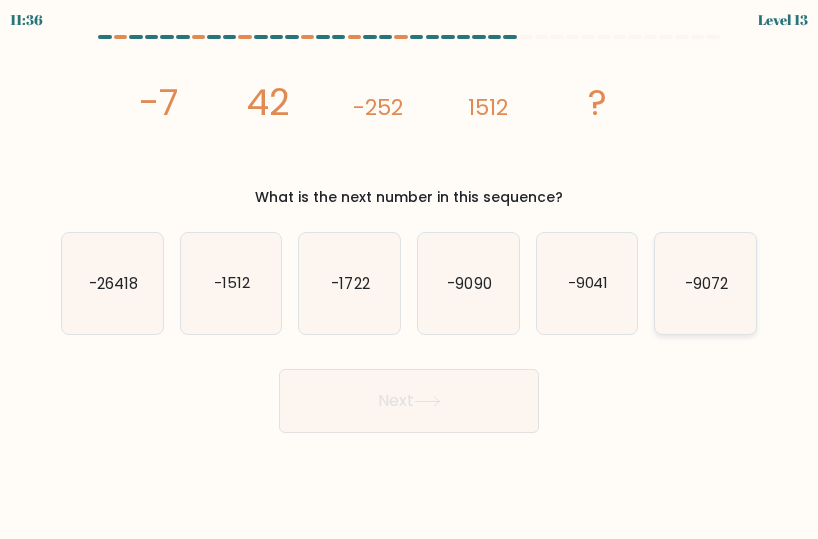 click on "-9072" 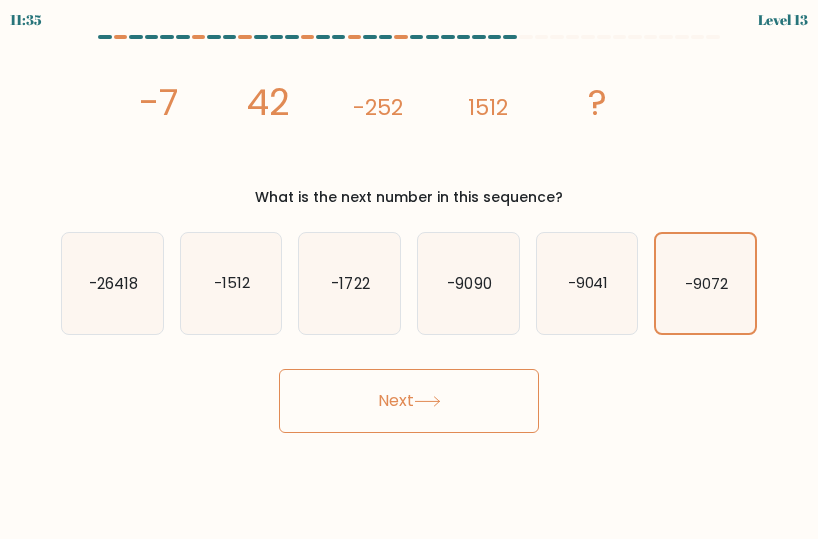 click on "Next" at bounding box center [409, 401] 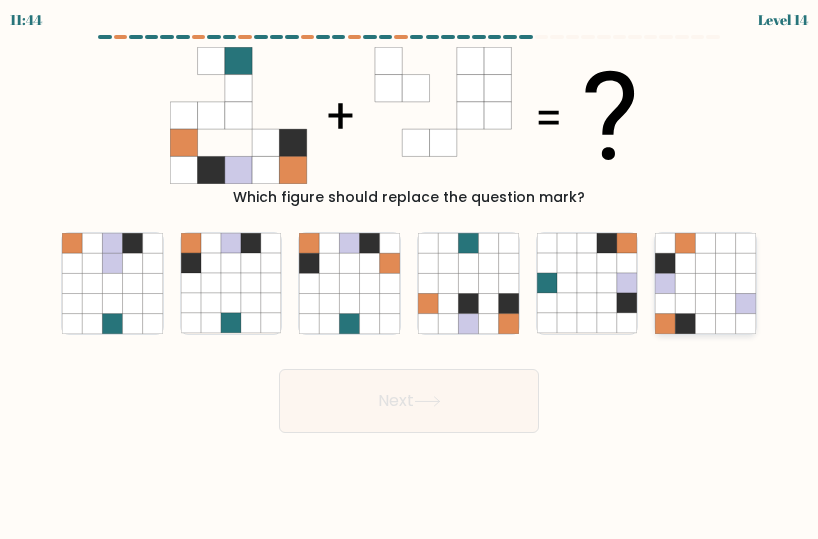 click 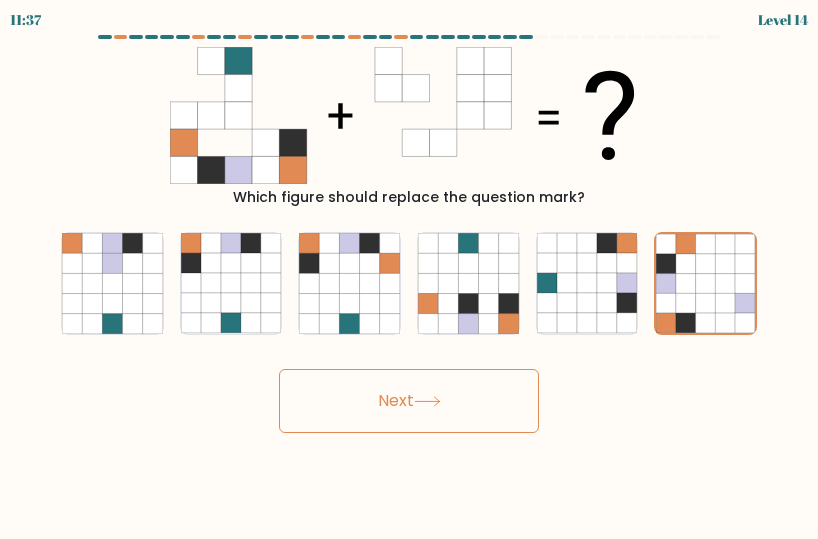click on "Next" at bounding box center (409, 401) 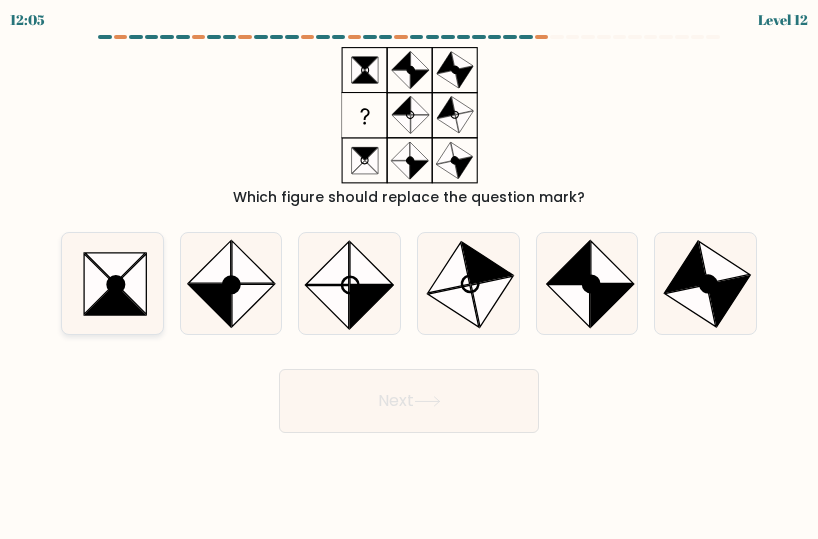 click 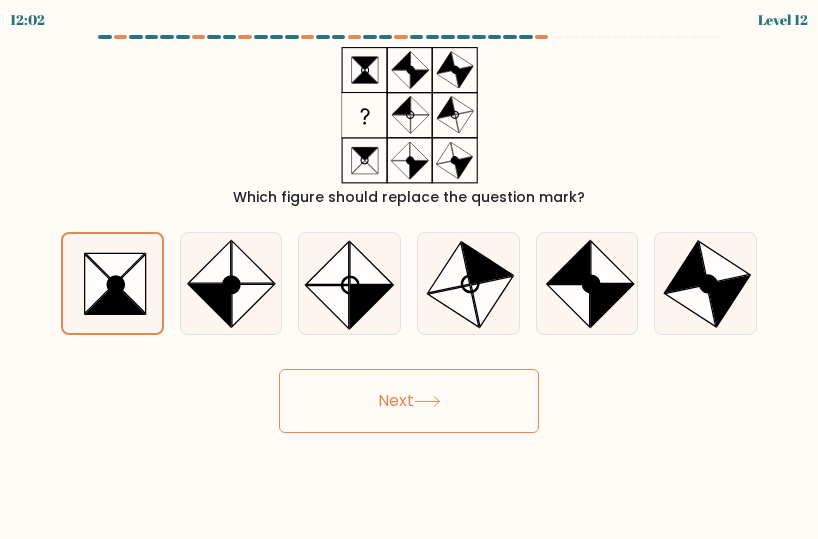 click on "Next" at bounding box center [409, 401] 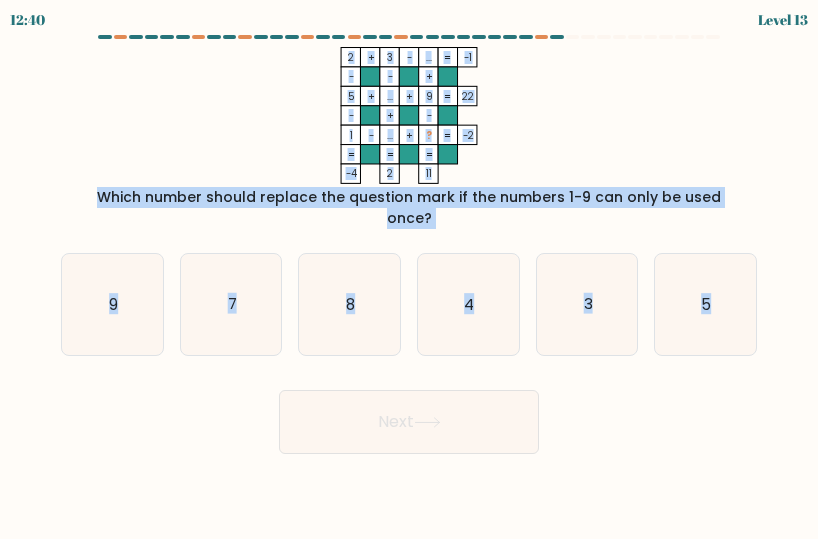 drag, startPoint x: 115, startPoint y: 52, endPoint x: 761, endPoint y: 314, distance: 697.10834 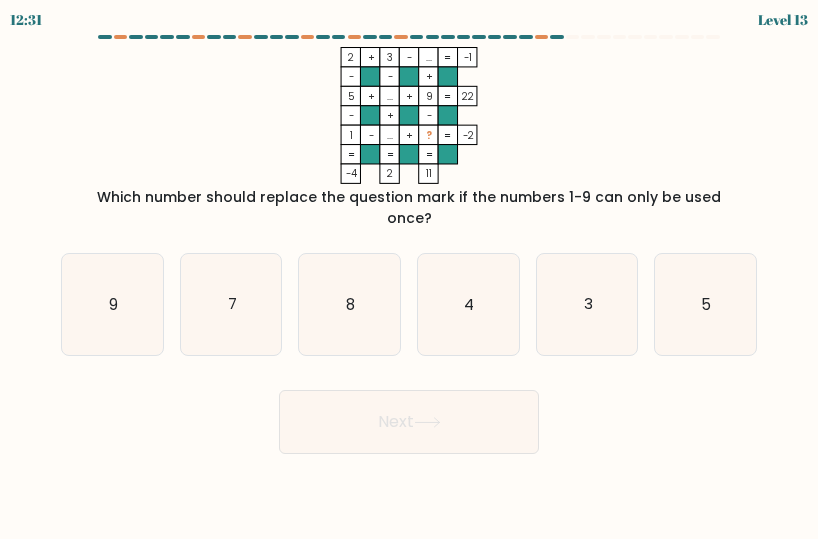 click on "Next" at bounding box center (409, 417) 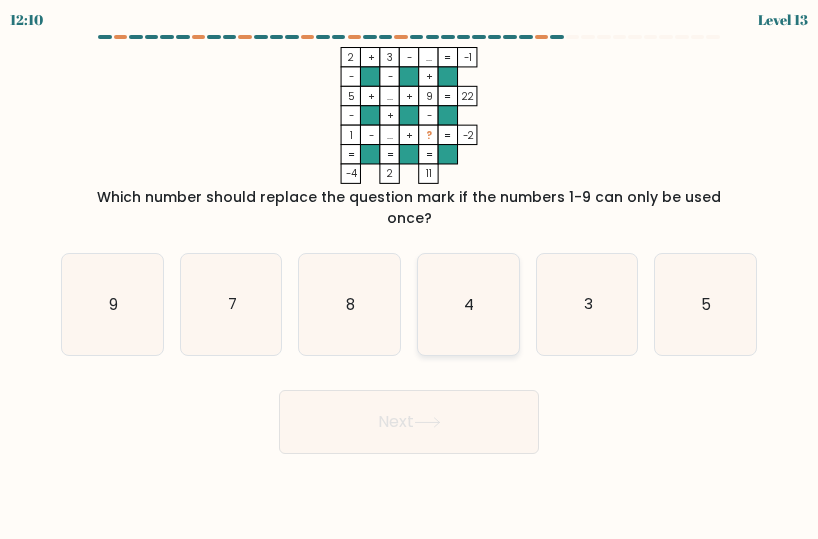 click on "4" 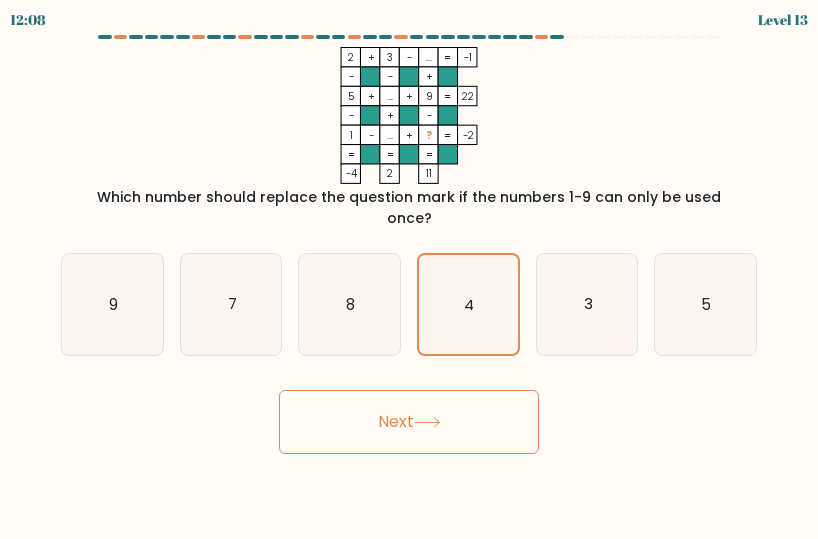 click 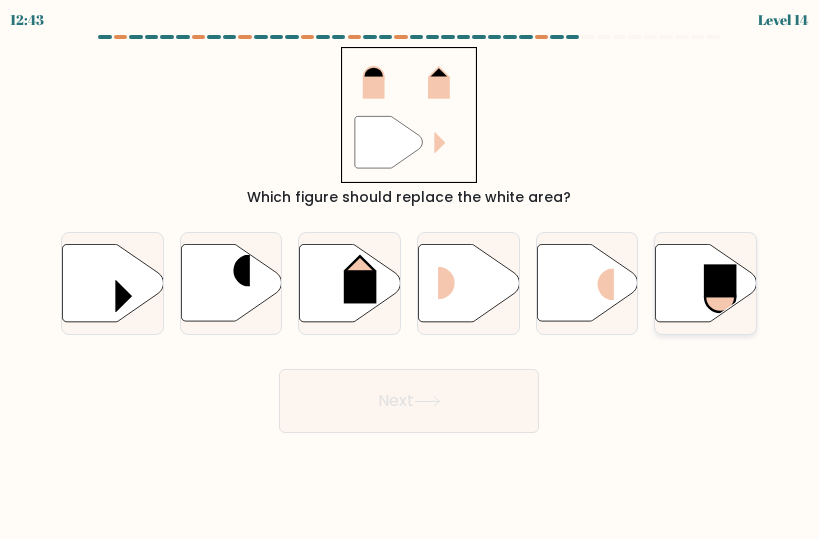 click 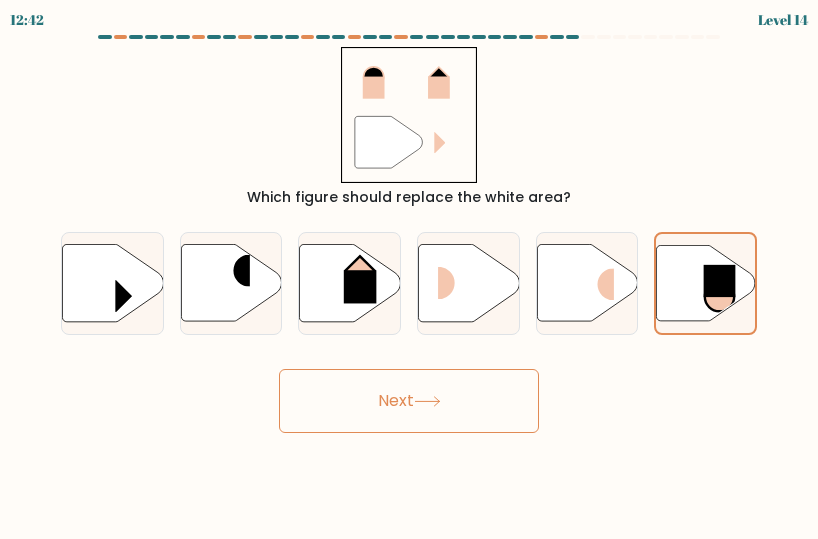 click on "Next" at bounding box center [409, 401] 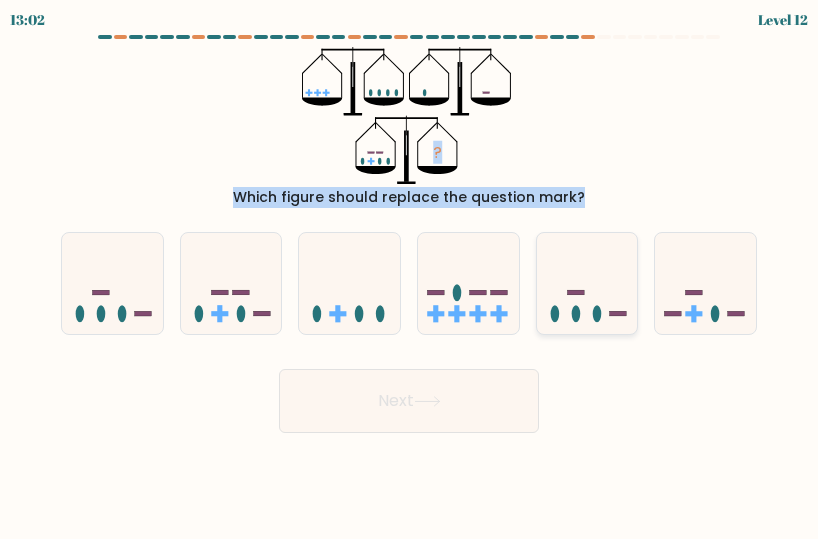 drag, startPoint x: 228, startPoint y: 69, endPoint x: 551, endPoint y: 253, distance: 371.73242 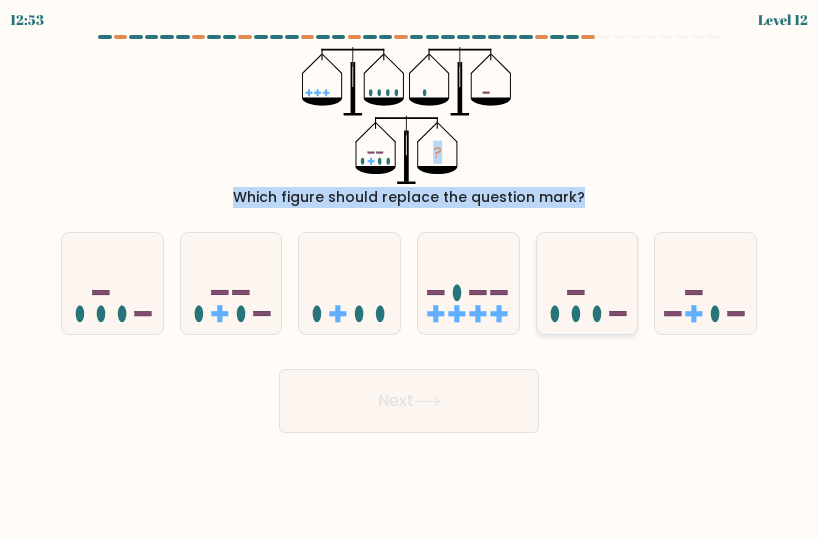 click 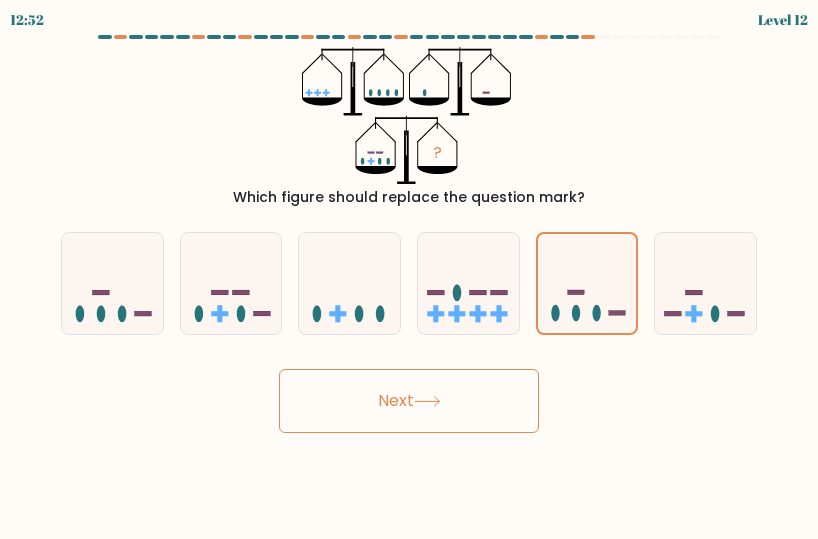 click 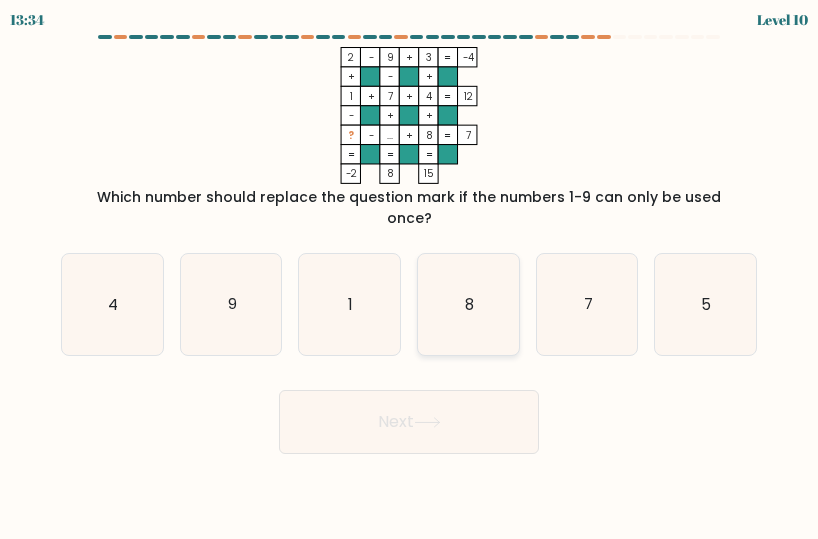 click on "8" 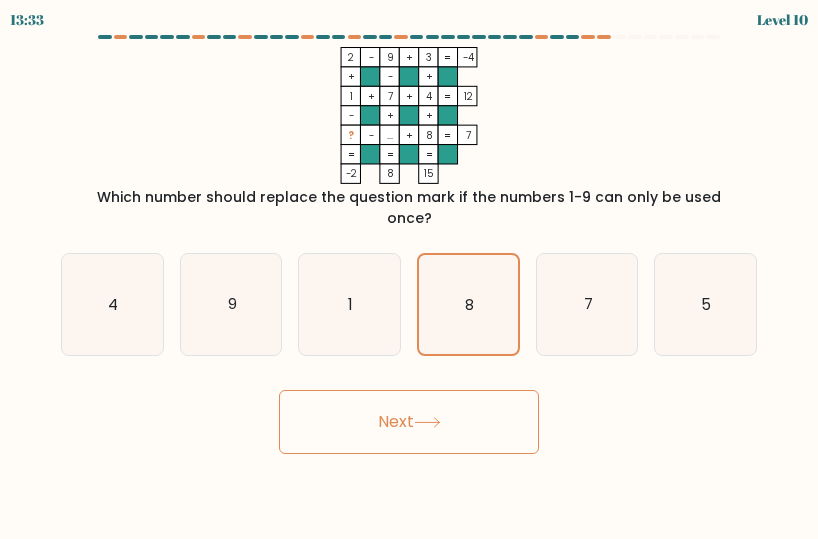 click on "Next" at bounding box center (409, 422) 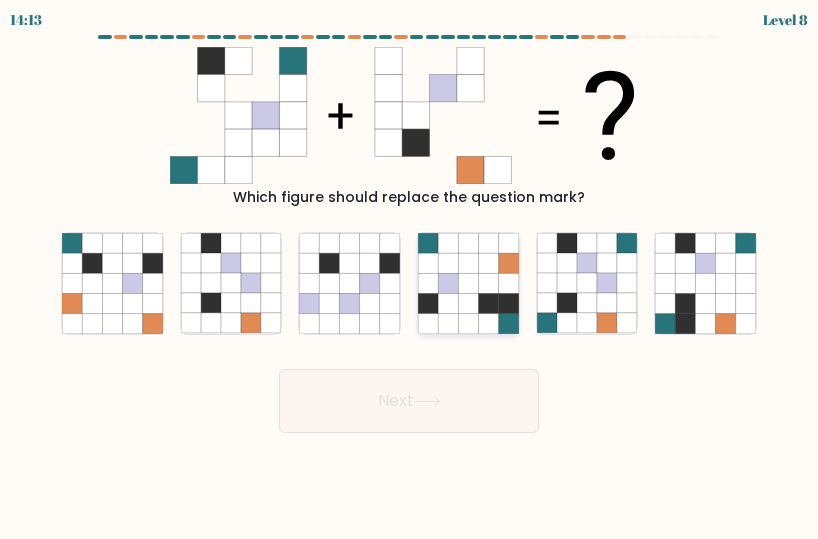 click 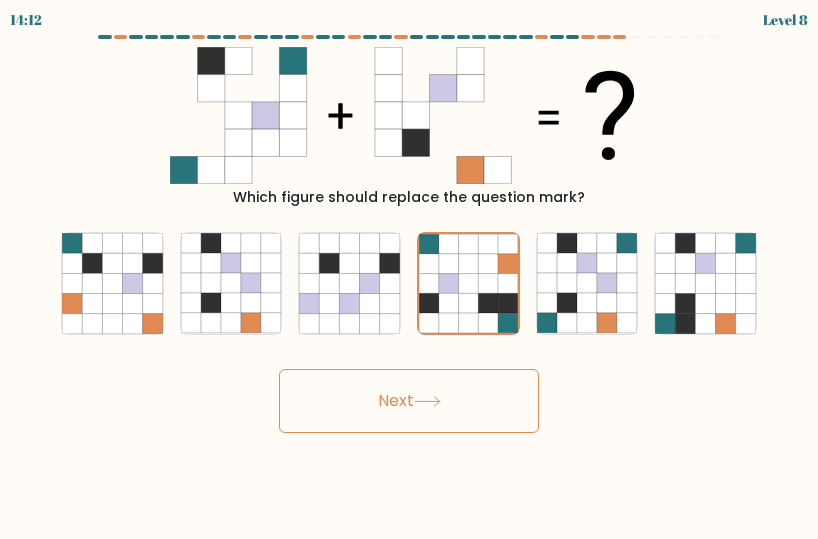 click on "Next" at bounding box center (409, 401) 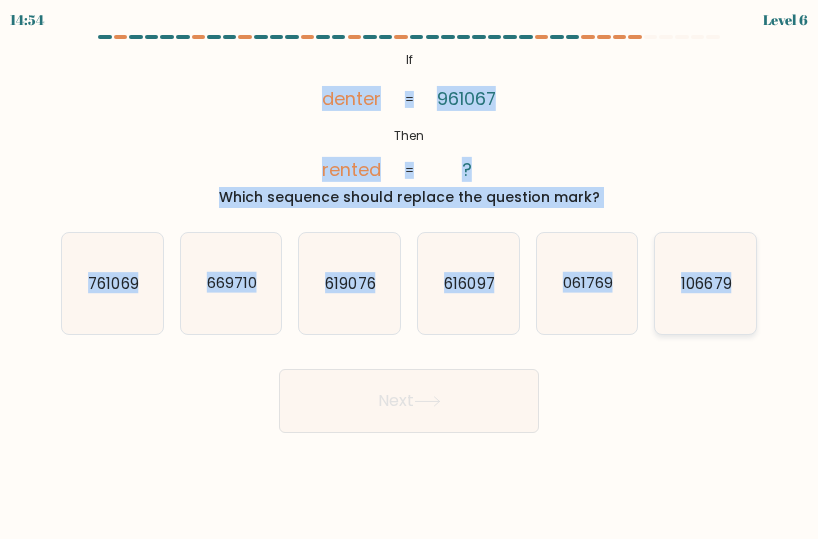 drag, startPoint x: 261, startPoint y: 94, endPoint x: 751, endPoint y: 308, distance: 534.69244 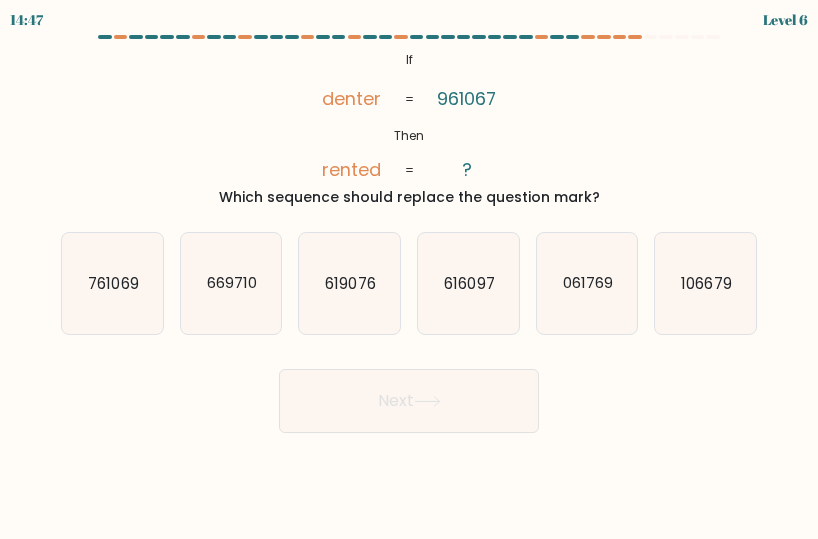 click on "Next" at bounding box center [409, 396] 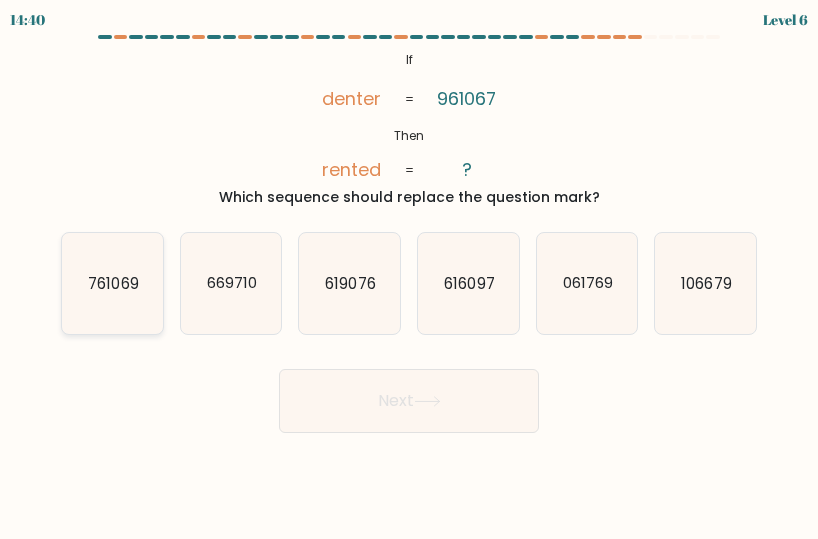 click on "761069" 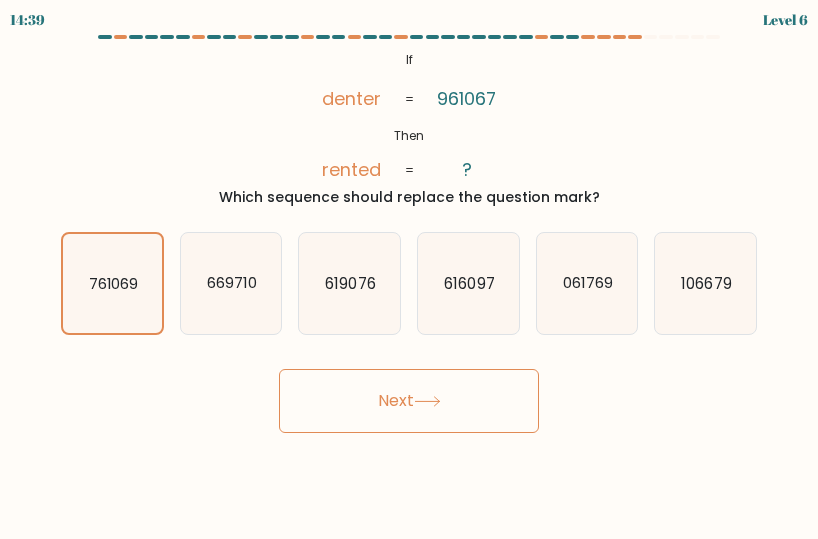 click 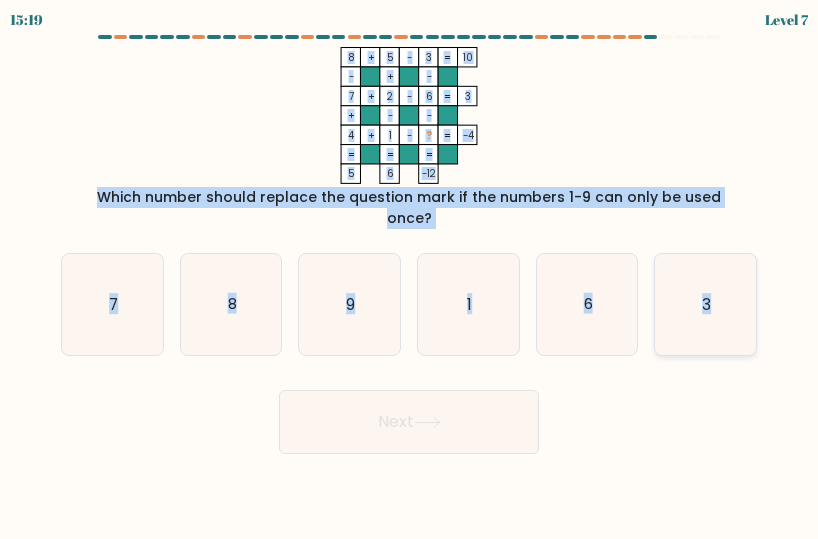 drag, startPoint x: 91, startPoint y: 51, endPoint x: 731, endPoint y: 297, distance: 685.6501 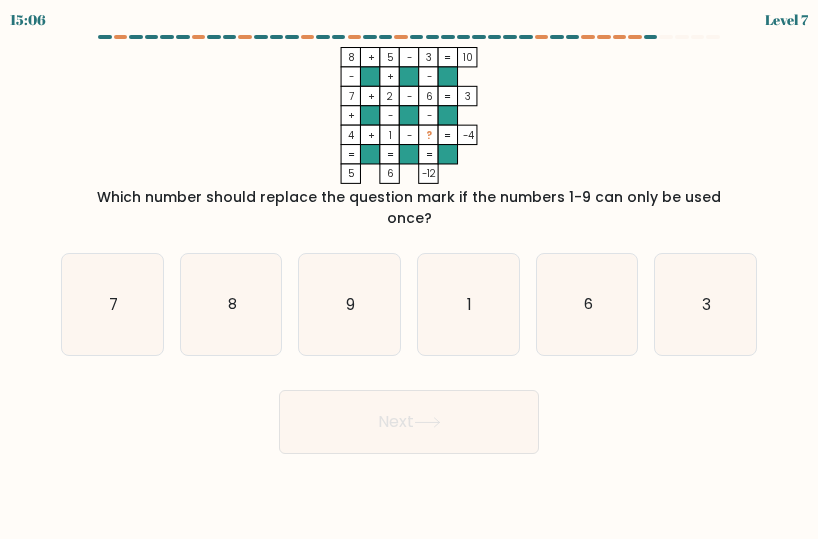 click on "Next" at bounding box center (409, 417) 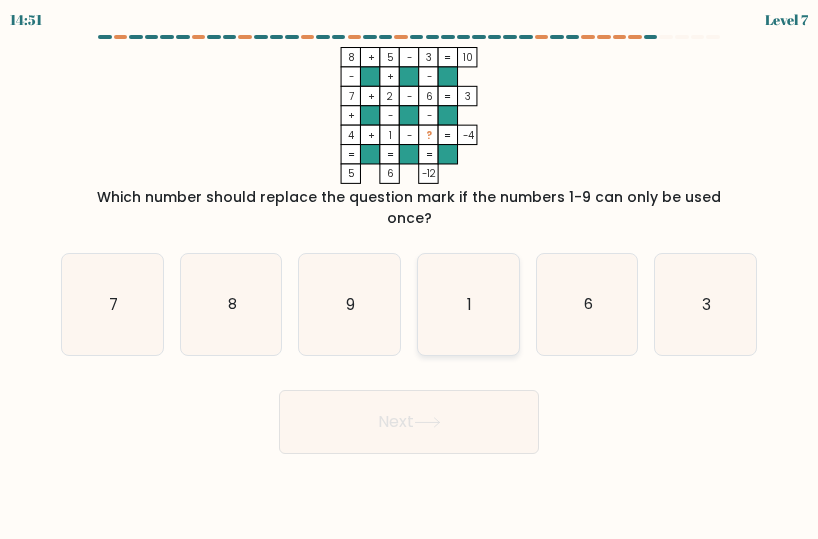 click on "1" 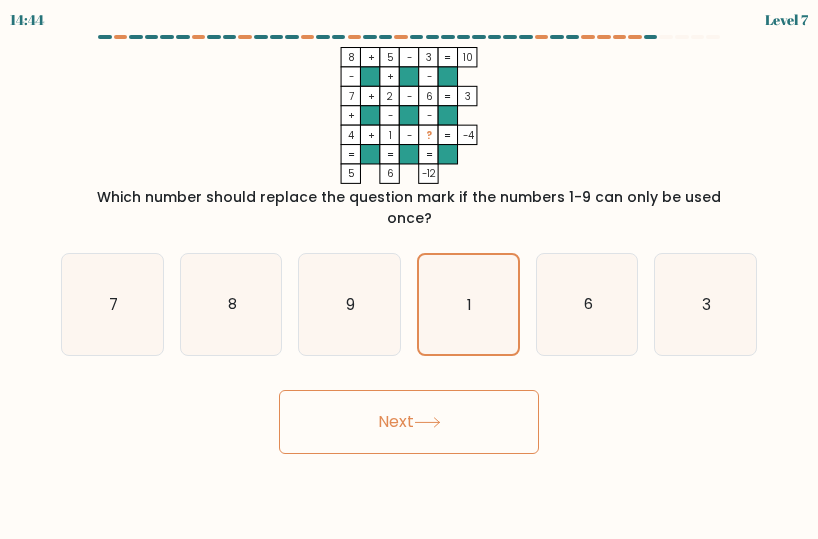 click 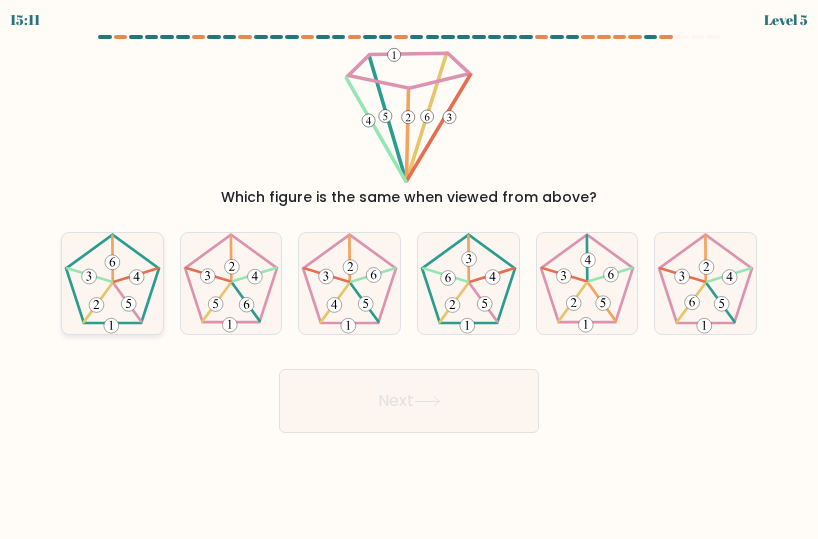 click 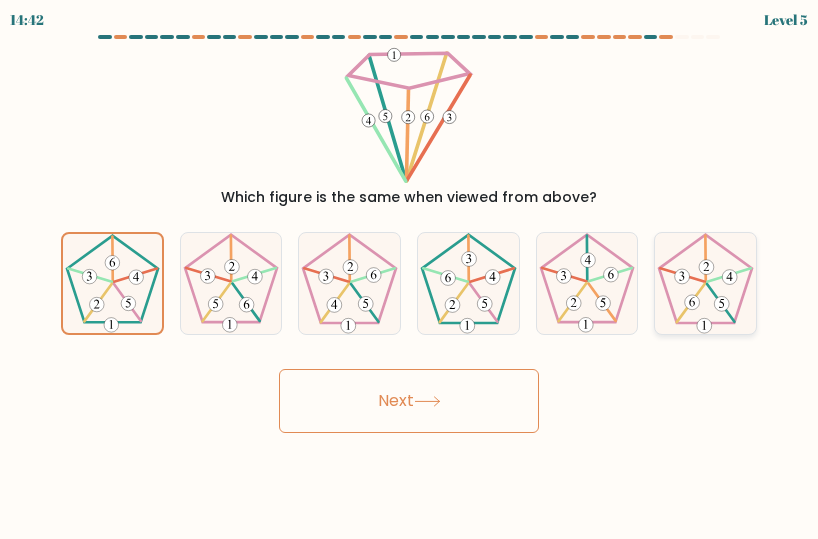 click 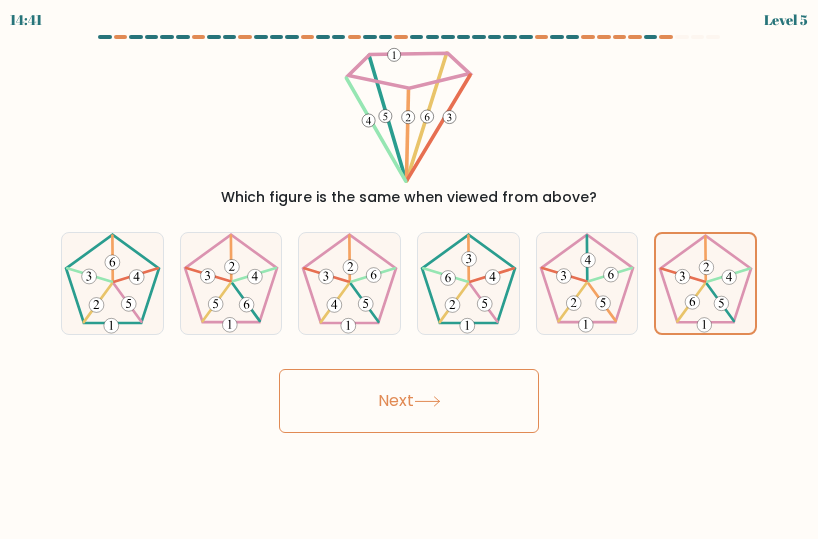 click on "Next" at bounding box center (409, 401) 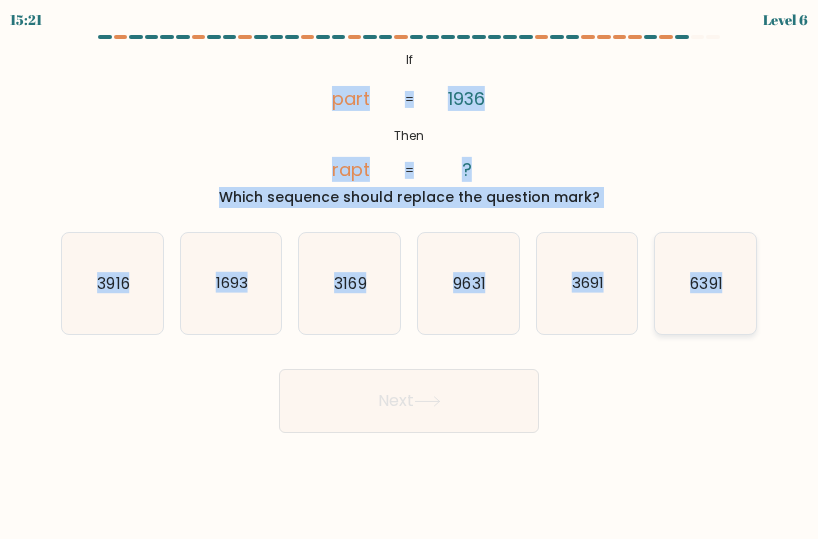 drag, startPoint x: 285, startPoint y: 97, endPoint x: 737, endPoint y: 292, distance: 492.26923 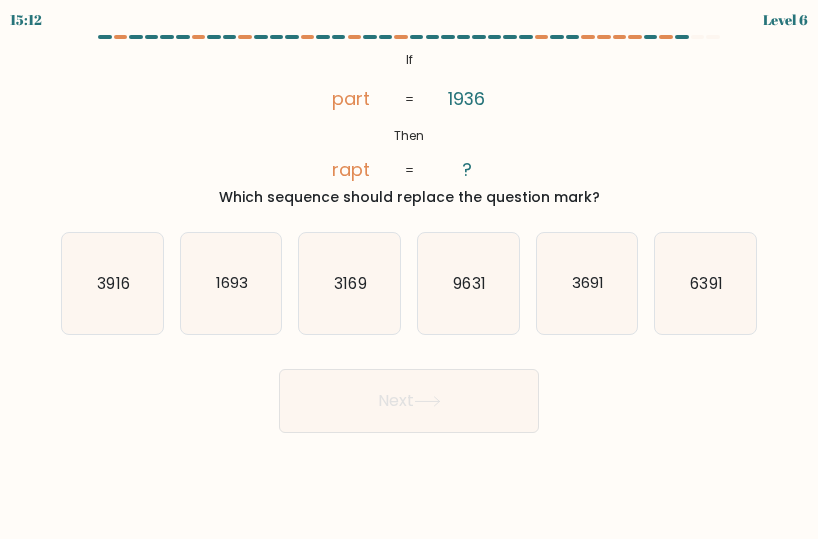 click on "Next" at bounding box center [409, 396] 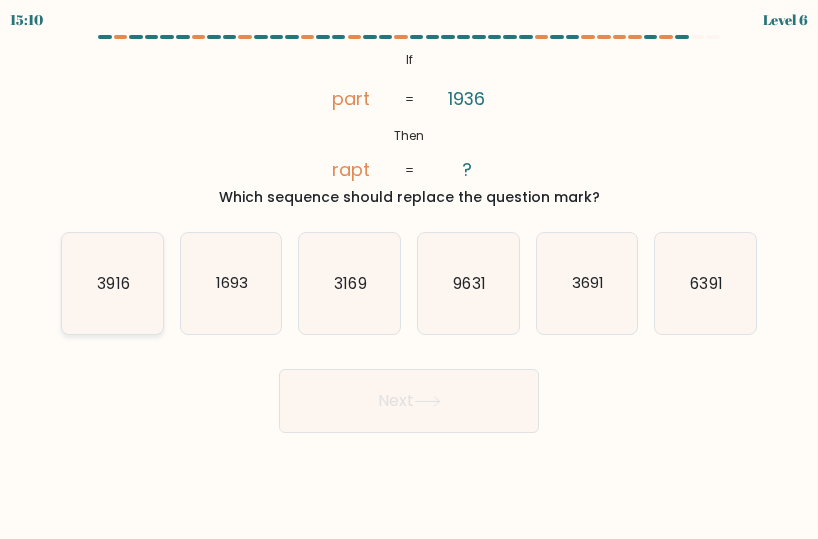 click on "3916" 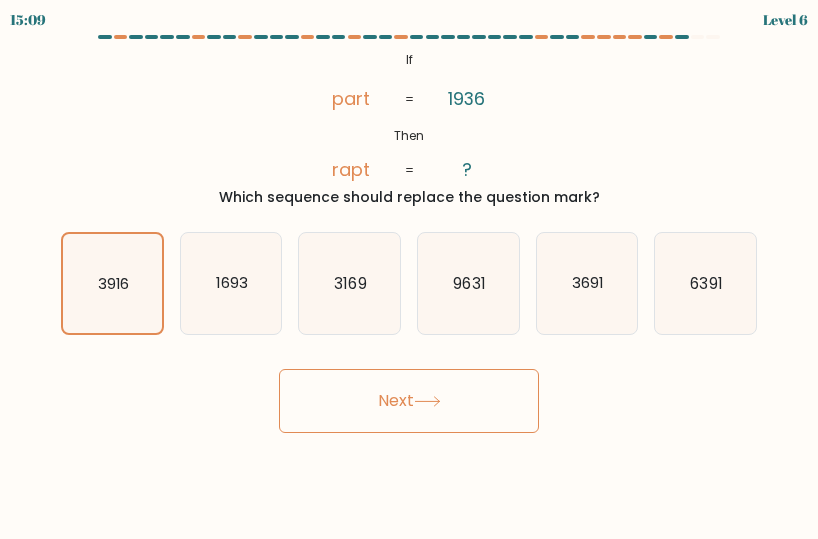 click on "Next" at bounding box center [409, 401] 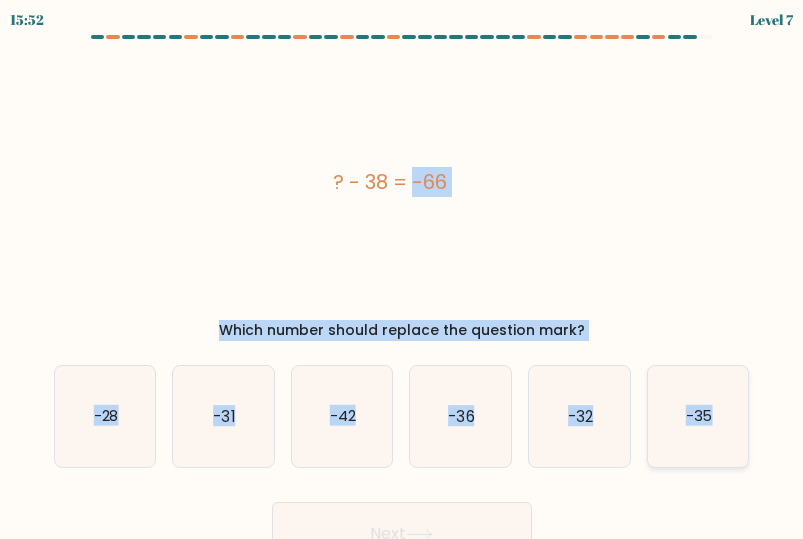 drag, startPoint x: 284, startPoint y: 171, endPoint x: 733, endPoint y: 433, distance: 519.85095 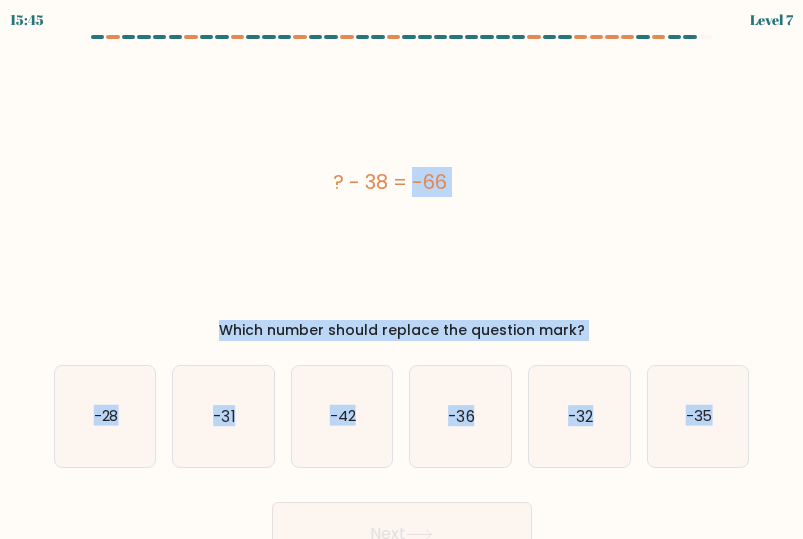 click on "? - 38 = -66" at bounding box center (390, 182) 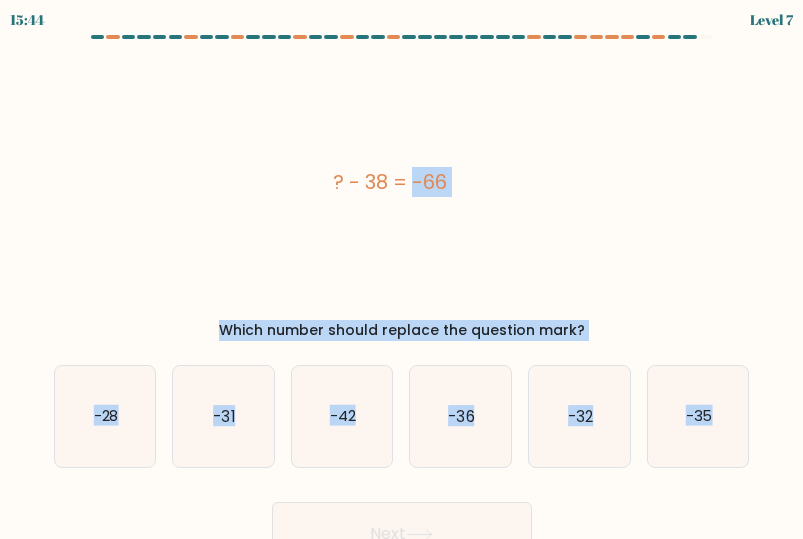 click on "? - 38 = -66" at bounding box center (390, 182) 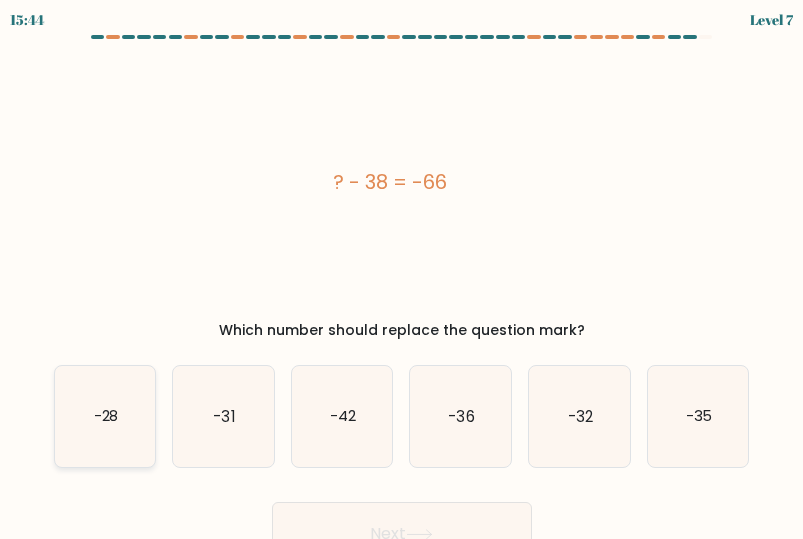 click on "-28" 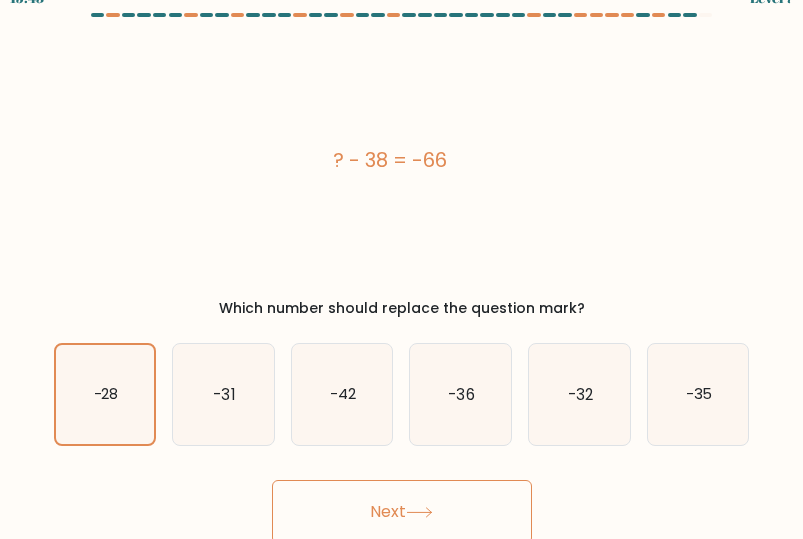 scroll, scrollTop: 27, scrollLeft: 0, axis: vertical 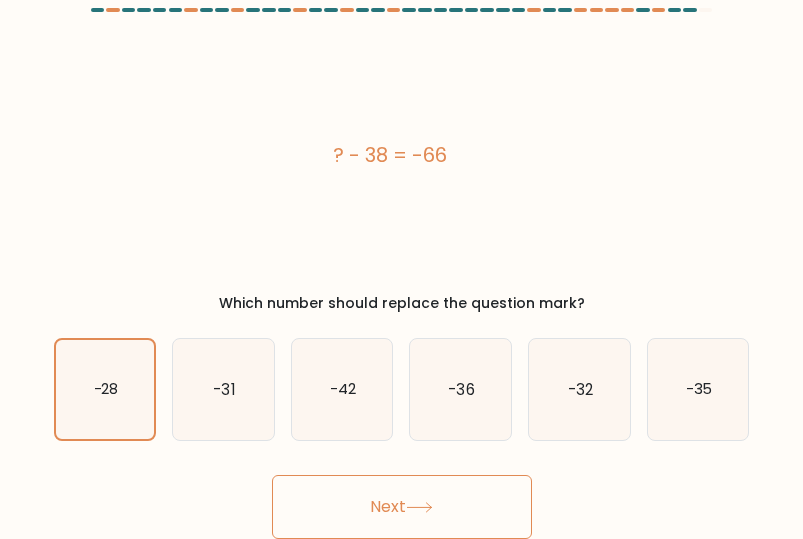 click on "Next" at bounding box center [402, 507] 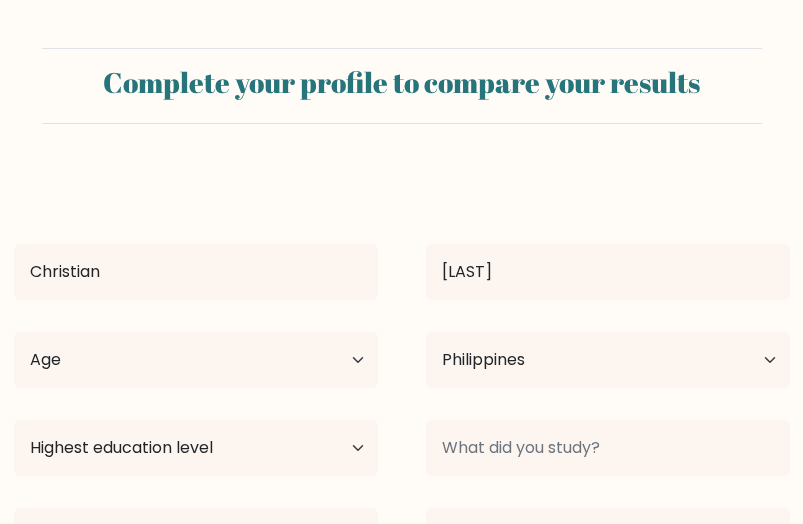 select on "PH" 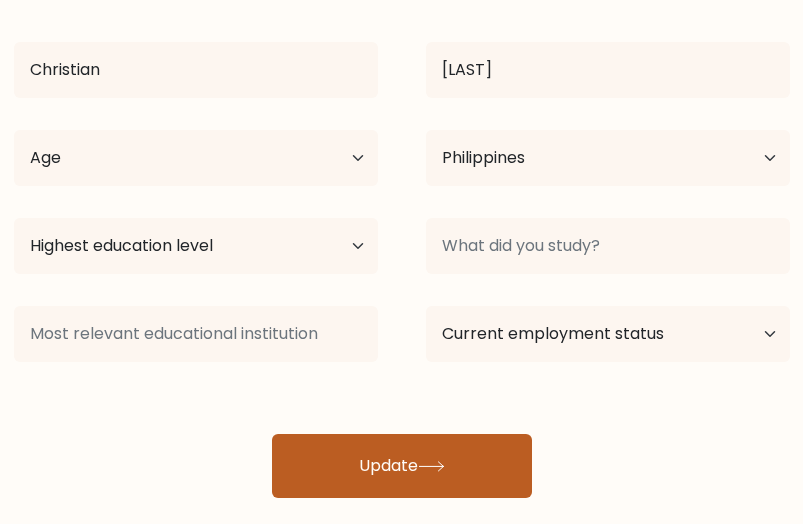 scroll, scrollTop: 234, scrollLeft: 0, axis: vertical 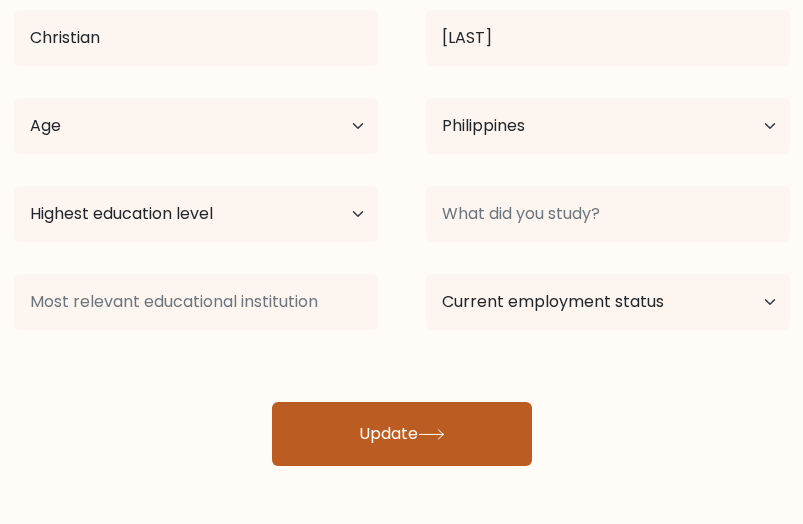 click on "Update" at bounding box center (402, 434) 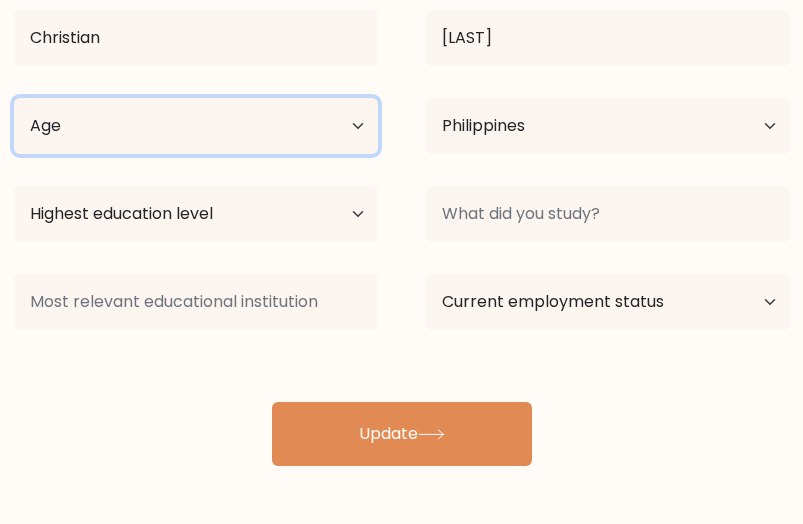 click on "Age
Under 18 years old
18-24 years old
25-34 years old
35-44 years old
45-54 years old
55-64 years old
65 years old and above" at bounding box center [196, 126] 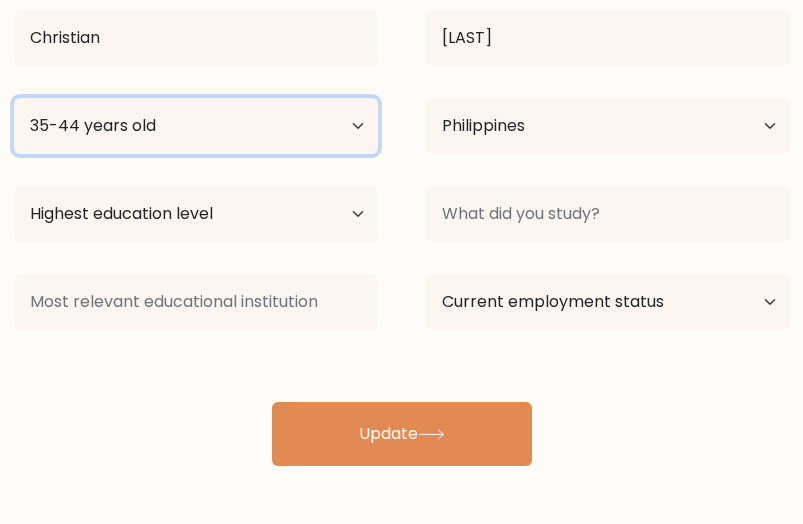 click on "Age
Under 18 years old
18-24 years old
25-34 years old
35-44 years old
45-54 years old
55-64 years old
65 years old and above" at bounding box center [196, 126] 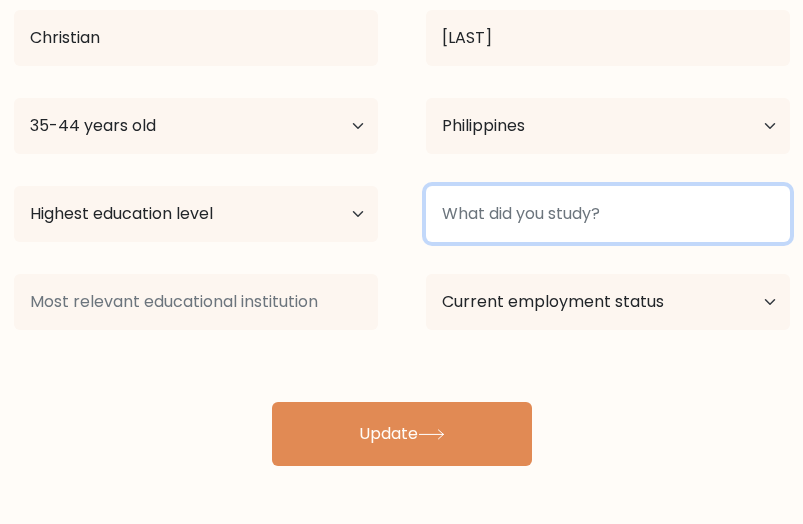 click at bounding box center (608, 214) 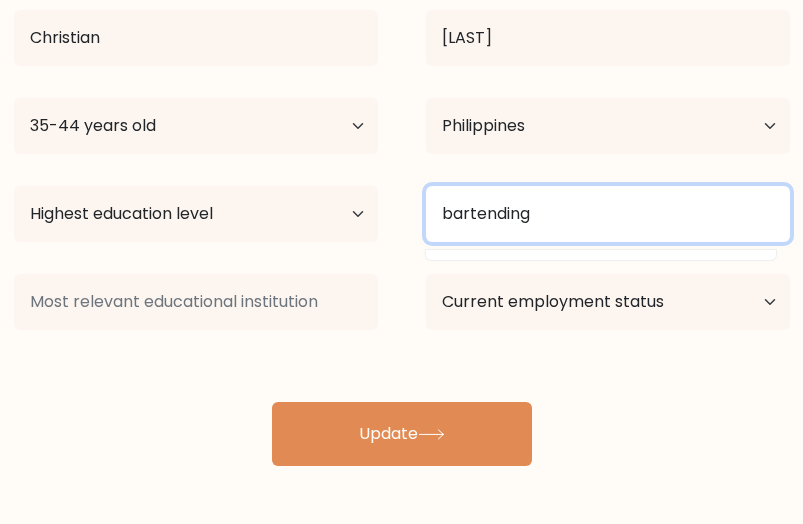 type on "bartending" 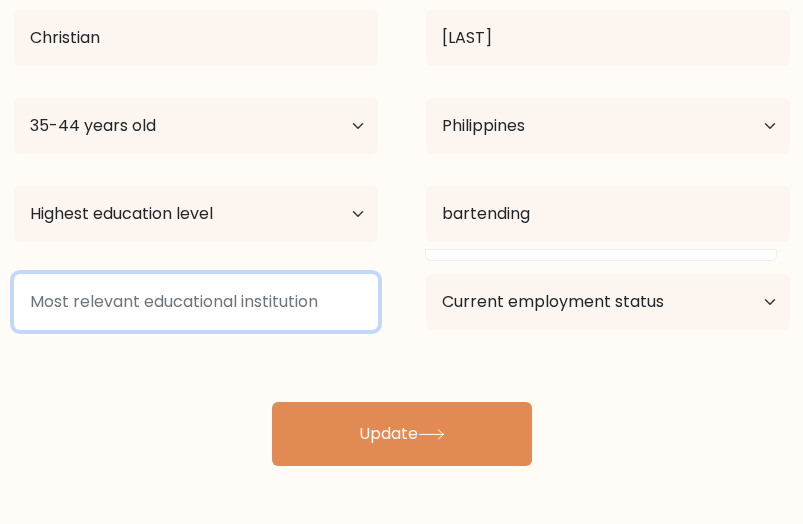 click at bounding box center (196, 302) 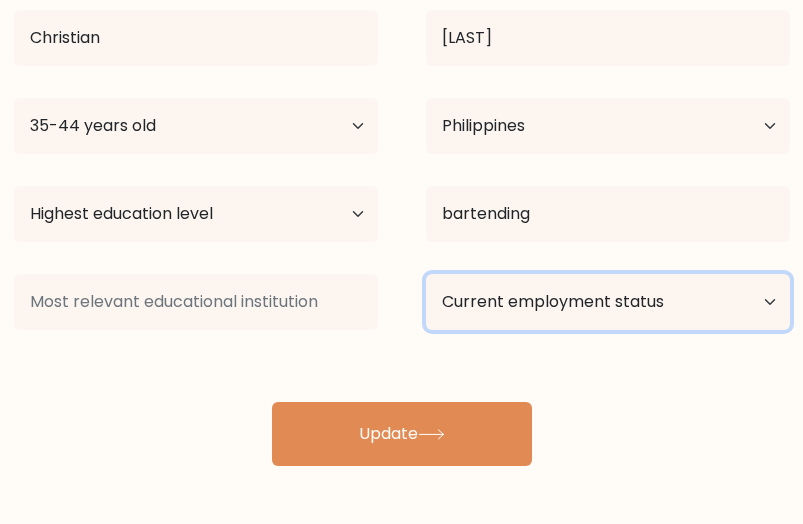 click on "Current employment status
Employed
Student
Retired
Other / prefer not to answer" at bounding box center [608, 302] 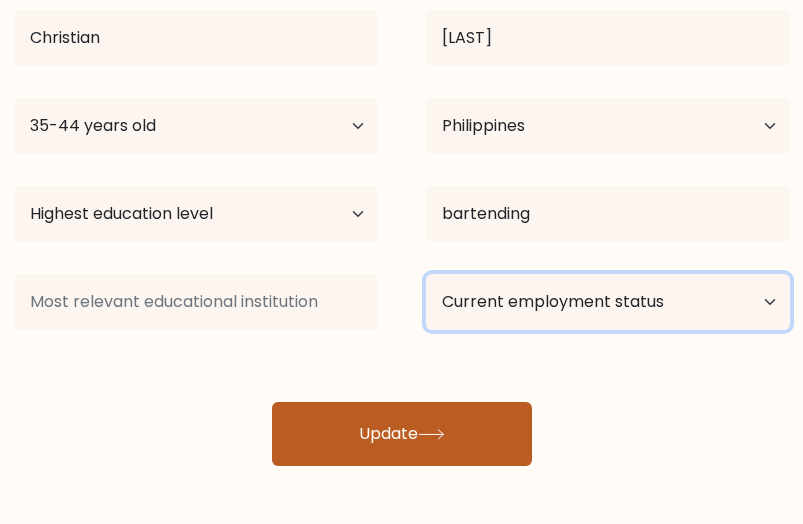 select on "other" 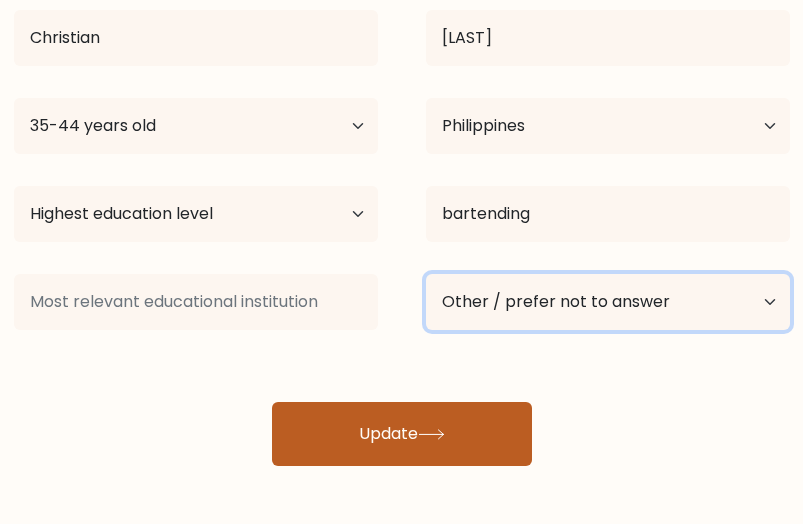 click on "Current employment status
Employed
Student
Retired
Other / prefer not to answer" at bounding box center [608, 302] 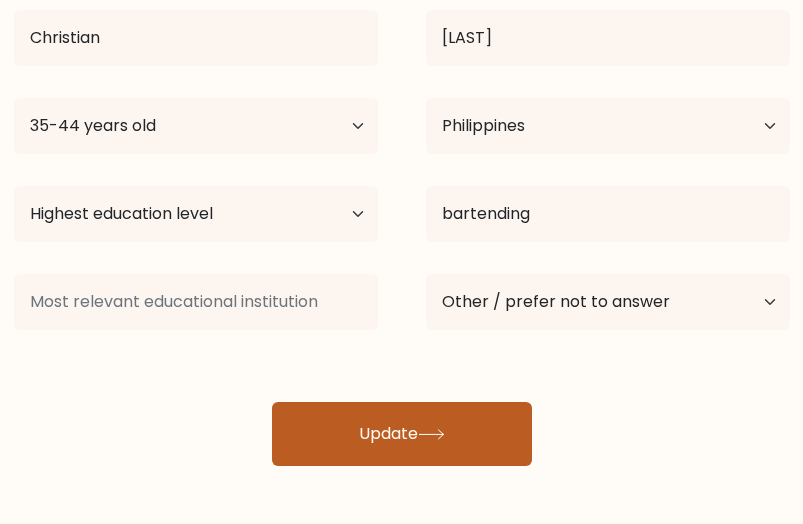 click on "Update" at bounding box center (402, 434) 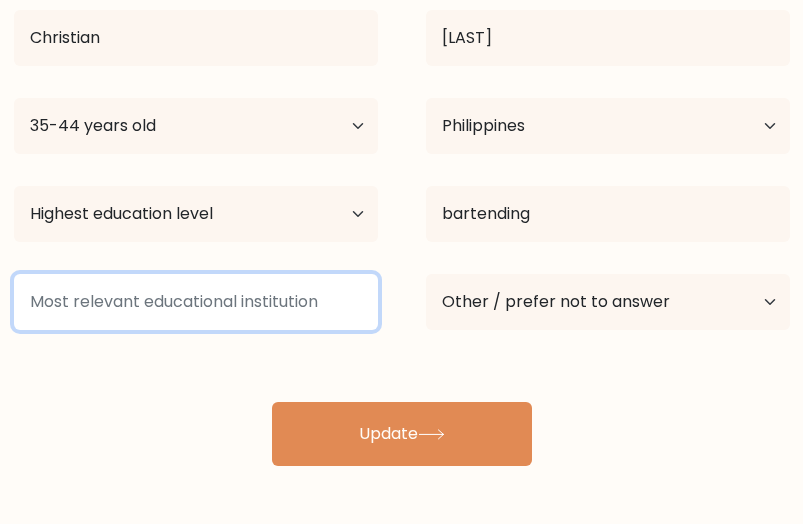 click at bounding box center (196, 302) 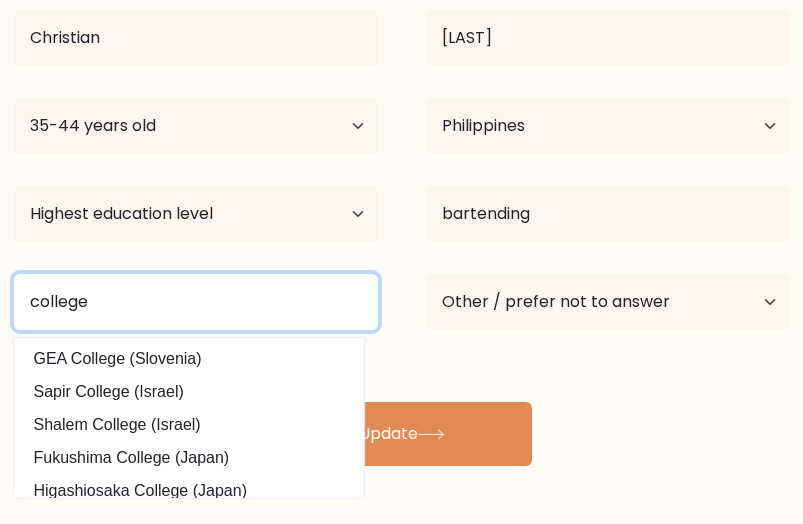 type on "college" 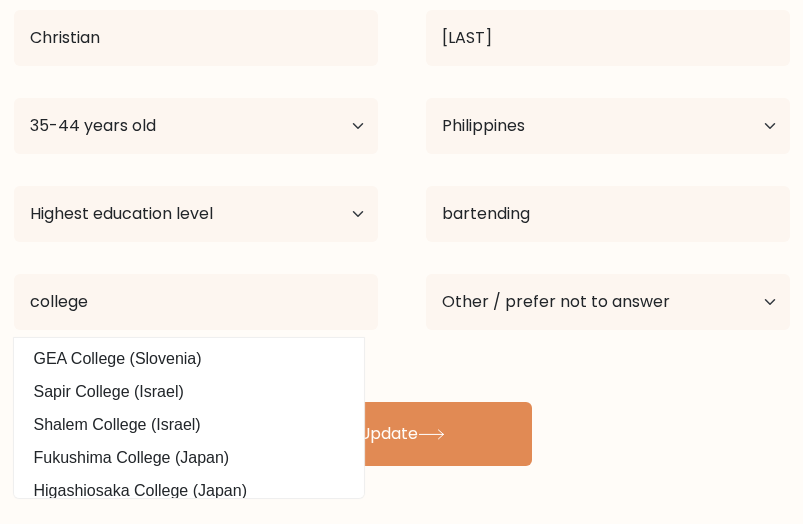 click on "Christian
Labaco
Age
Under 18 years old
18-24 years old
25-34 years old
35-44 years old
45-54 years old
55-64 years old
65 years old and above
Country
Afghanistan
Albania
Algeria
American Samoa
Andorra
Angola
Anguilla
Antarctica
Antigua and Barbuda
Argentina
Armenia
Aruba
Australia
Austria
Azerbaijan
Bahamas
Bahrain
Bangladesh
Barbados
Belarus
Belgium
Belize
Benin
Bermuda
Bhutan" at bounding box center [402, 202] 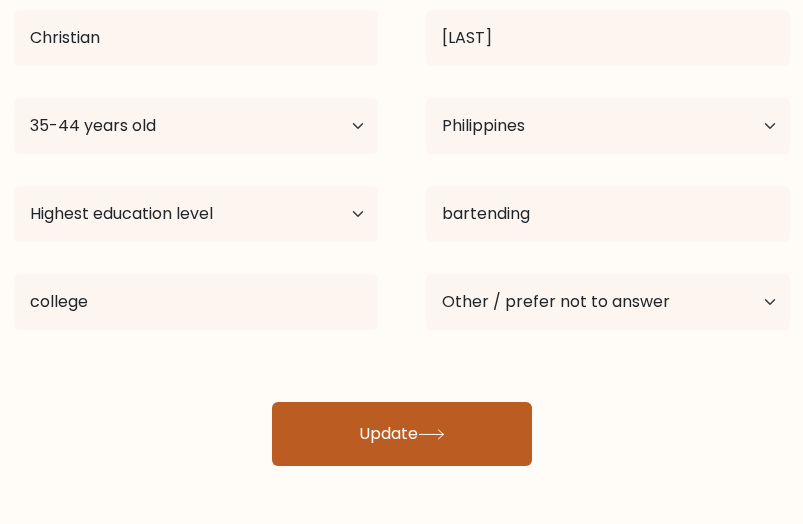 click on "Update" at bounding box center [402, 434] 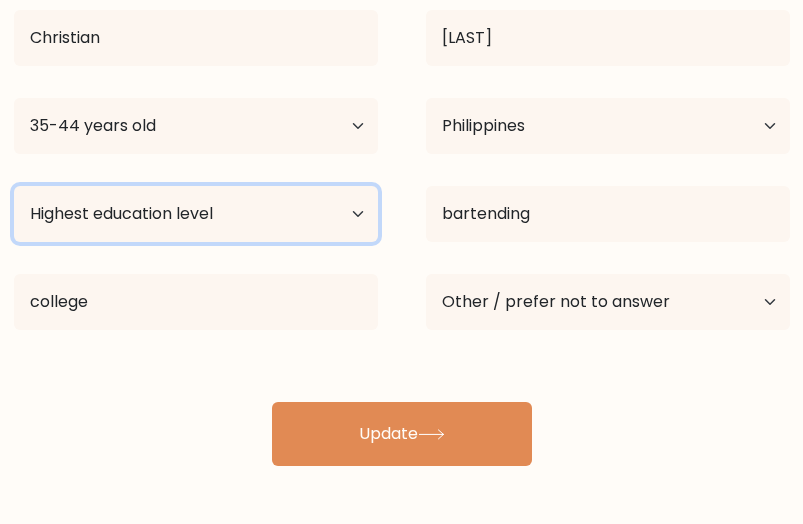 click on "Highest education level
No schooling
Primary
Lower Secondary
Upper Secondary
Occupation Specific
Bachelor's degree
Master's degree
Doctoral degree" at bounding box center (196, 214) 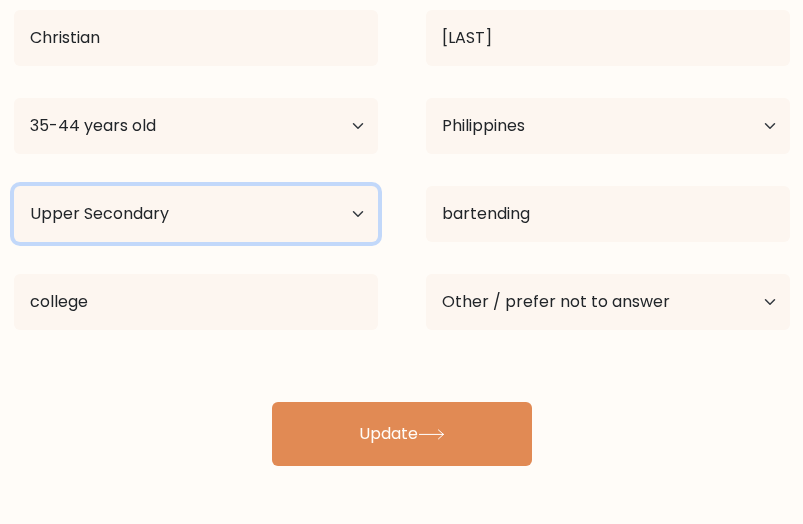 click on "Highest education level
No schooling
Primary
Lower Secondary
Upper Secondary
Occupation Specific
Bachelor's degree
Master's degree
Doctoral degree" at bounding box center [196, 214] 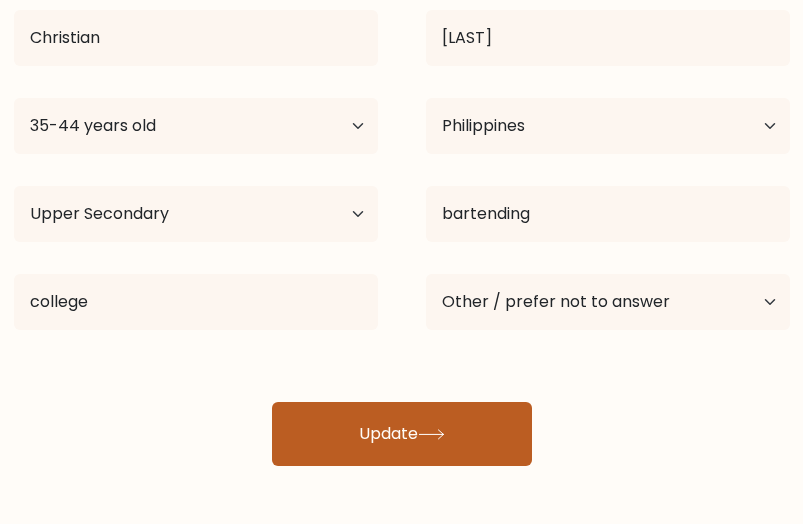 click on "Update" at bounding box center [402, 434] 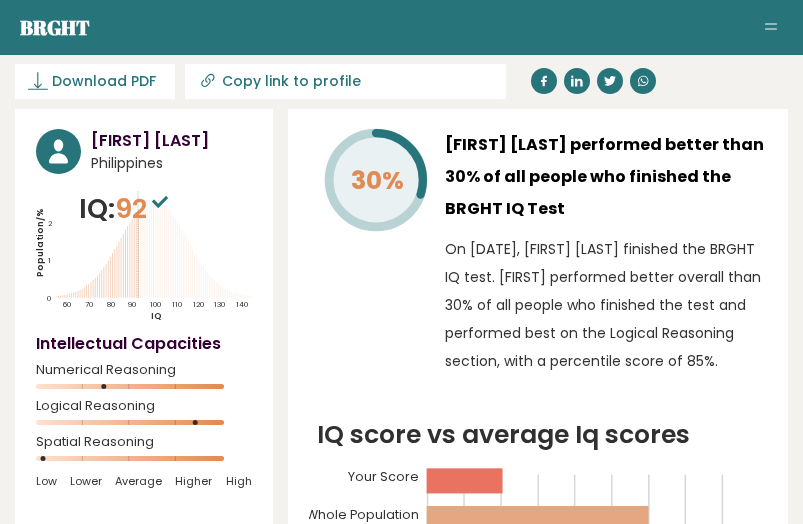 scroll, scrollTop: 0, scrollLeft: 0, axis: both 